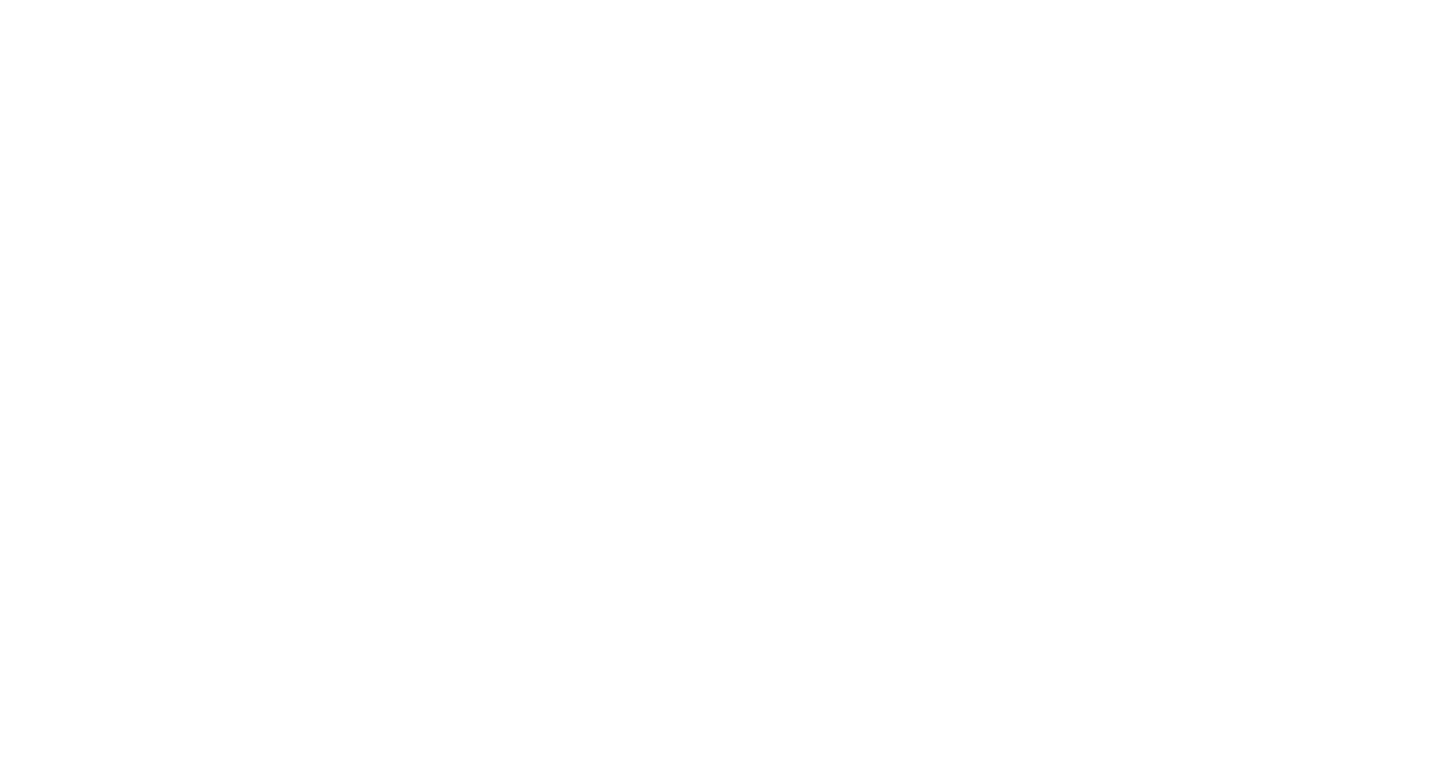 scroll, scrollTop: 0, scrollLeft: 0, axis: both 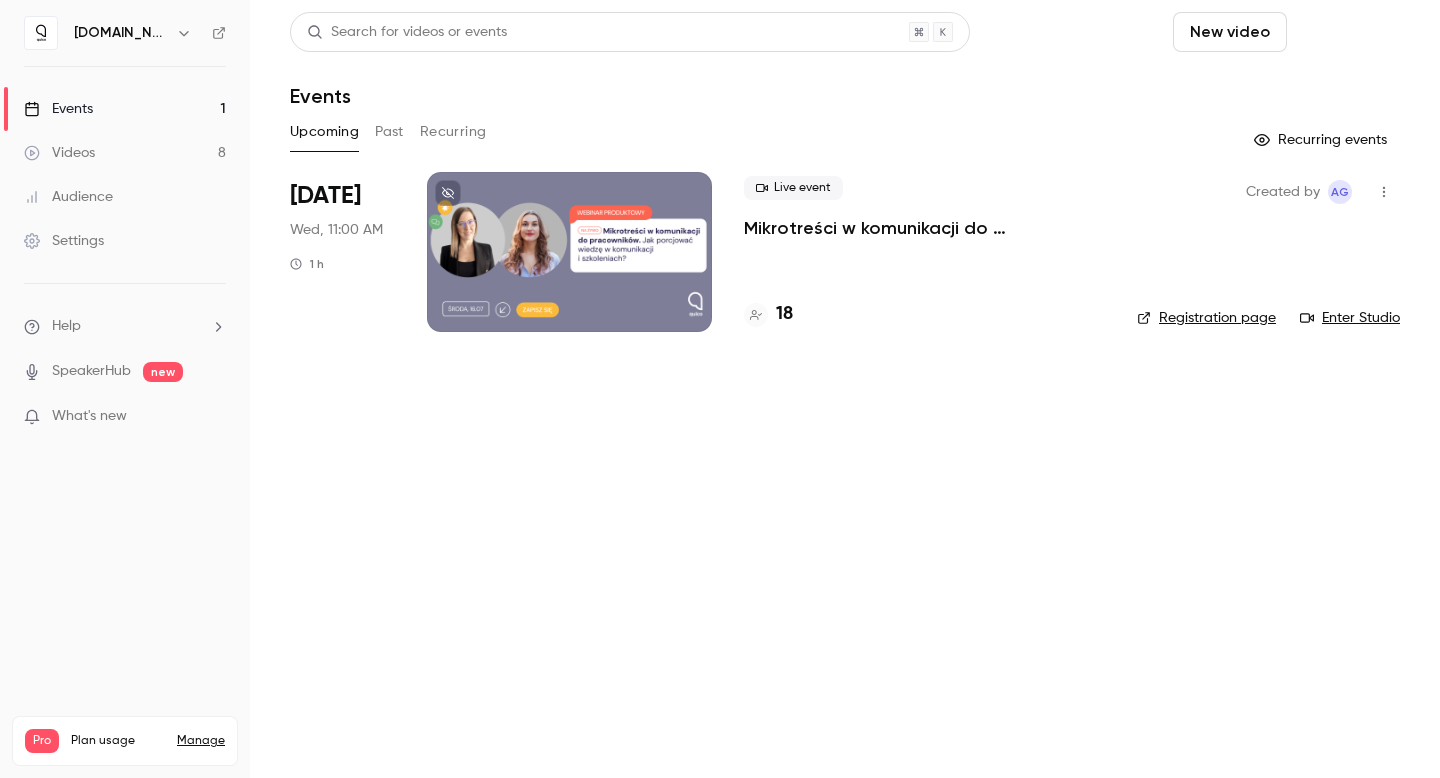 click on "Schedule" at bounding box center [1347, 32] 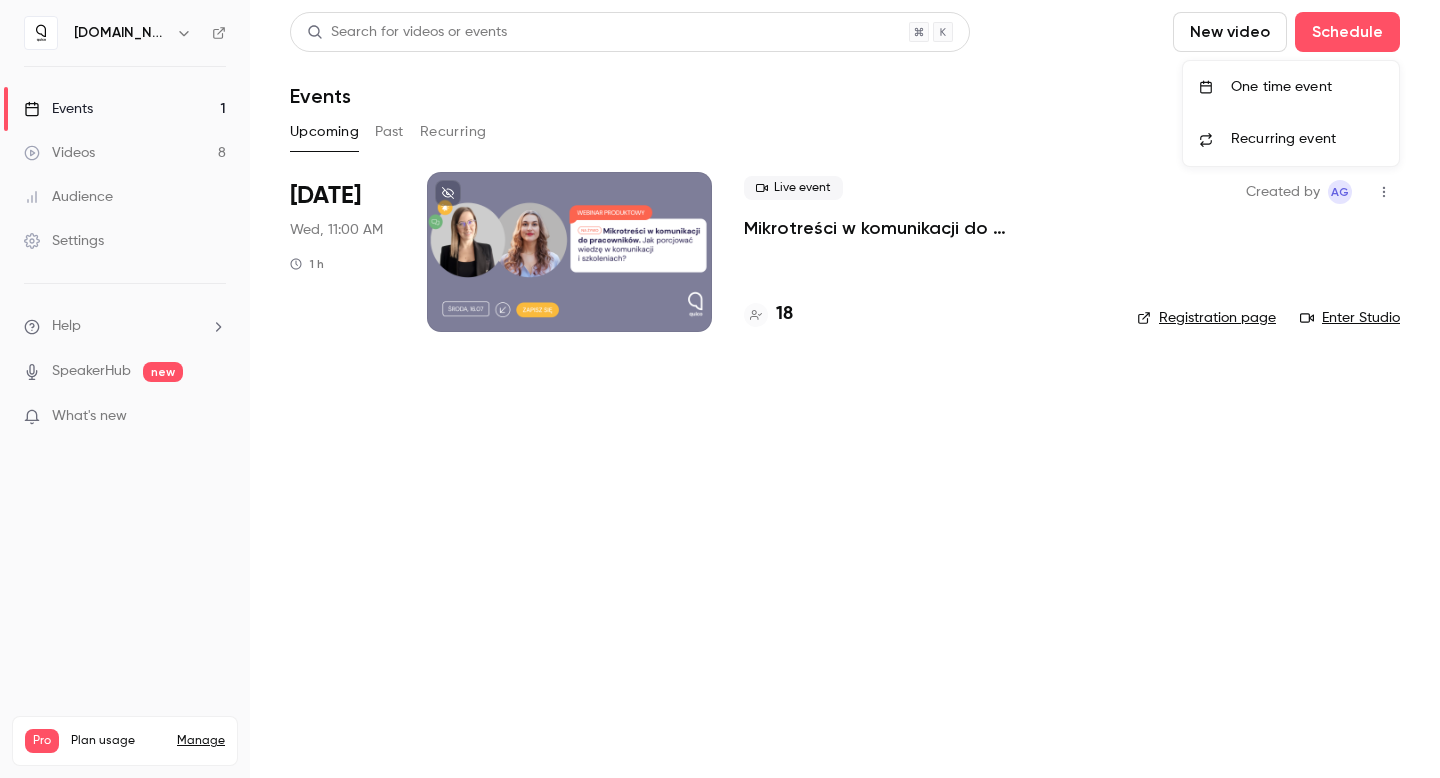 click on "One time event" at bounding box center (1291, 87) 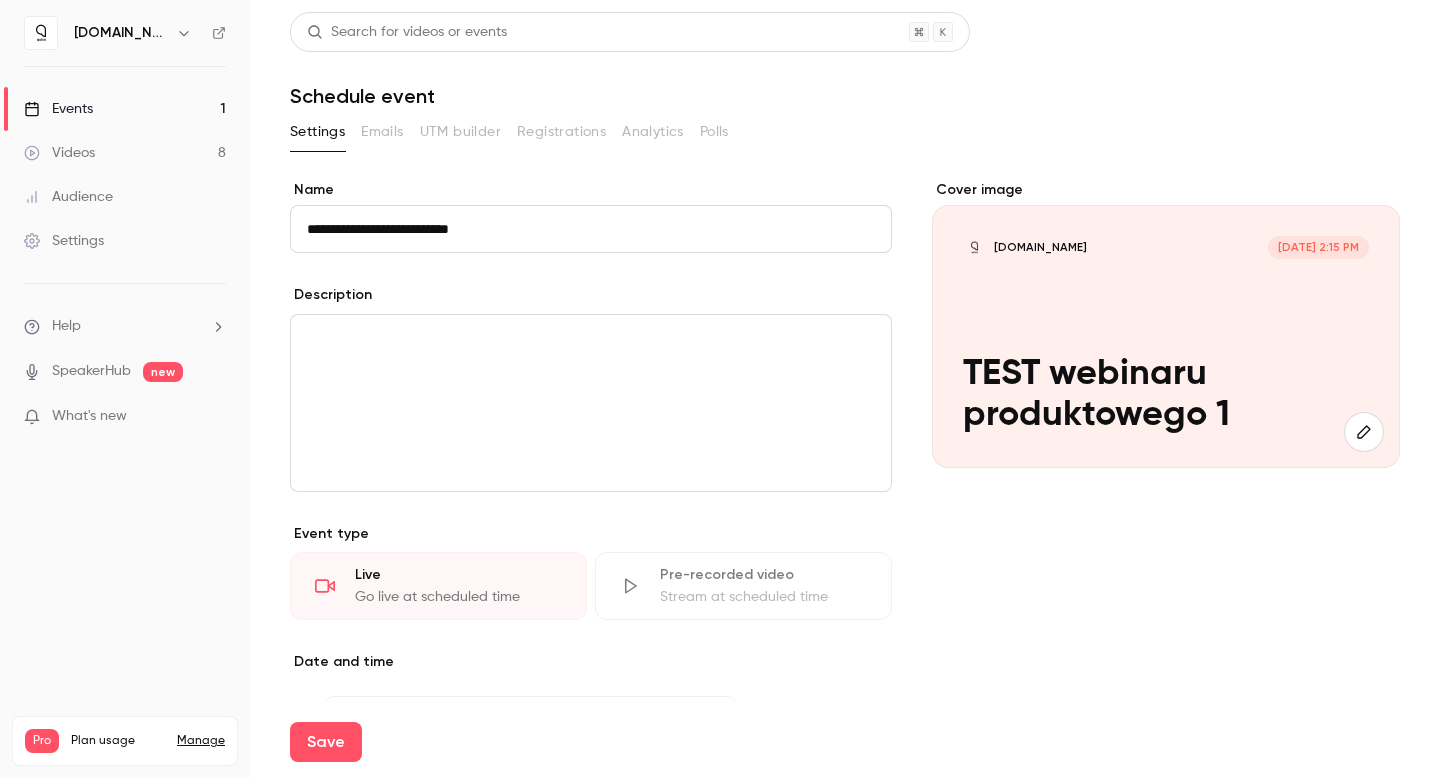 type on "**********" 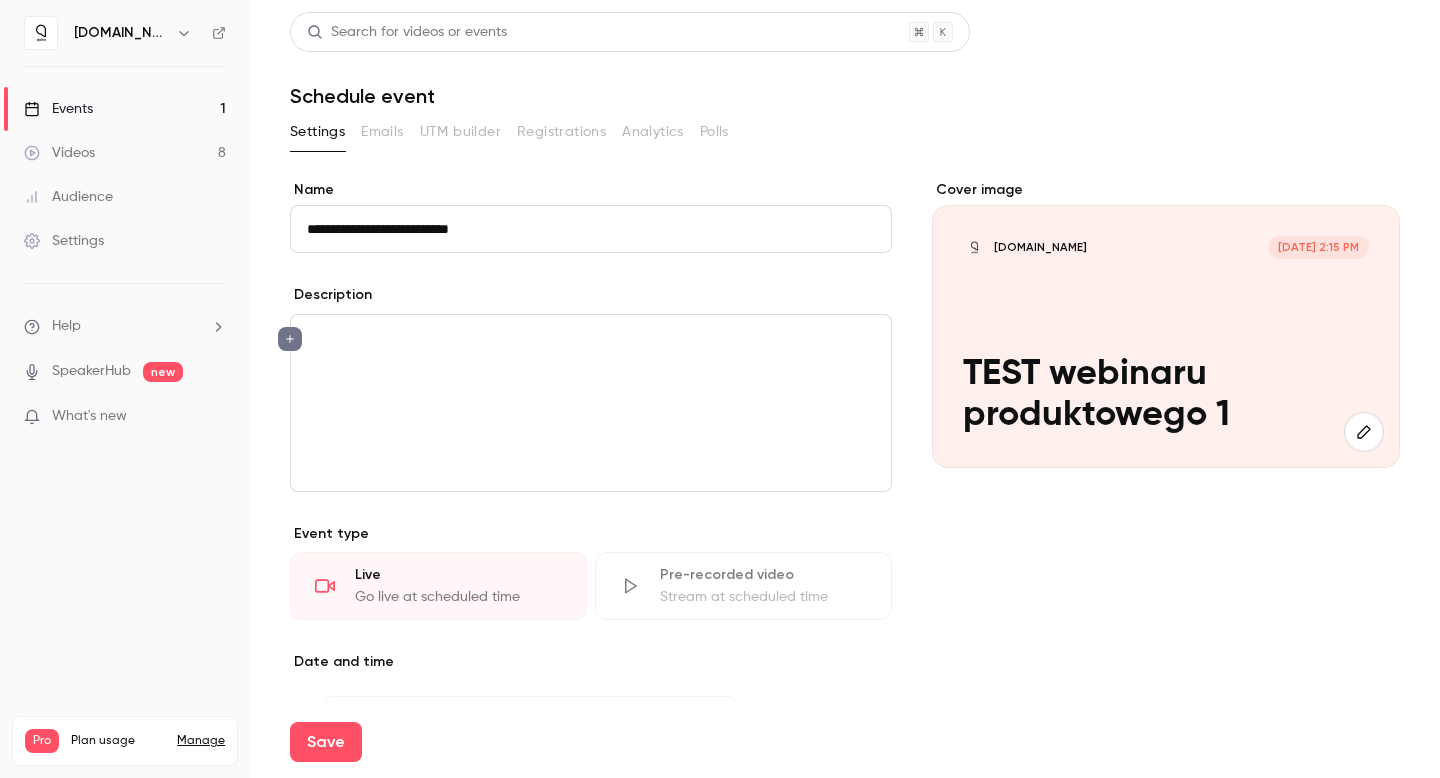 type 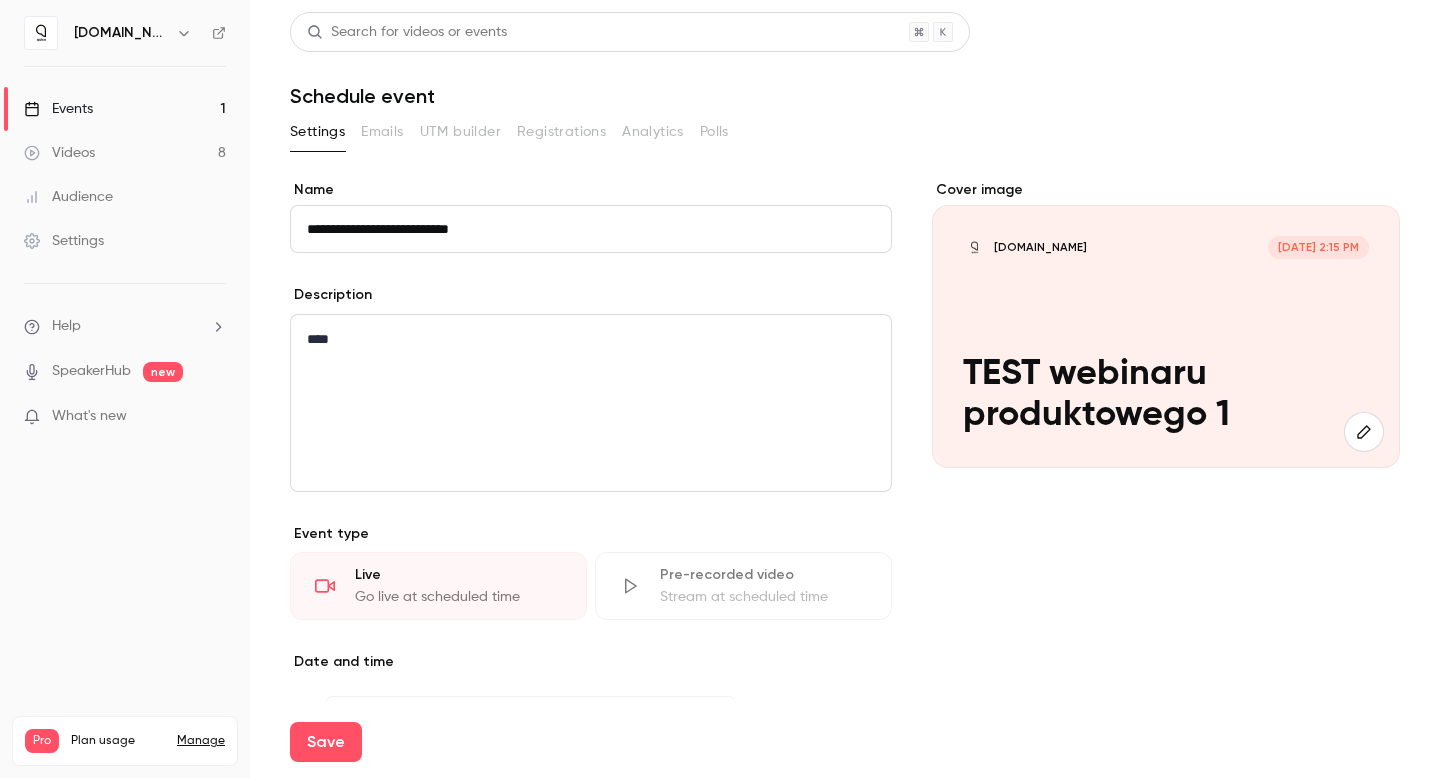 scroll, scrollTop: 244, scrollLeft: 0, axis: vertical 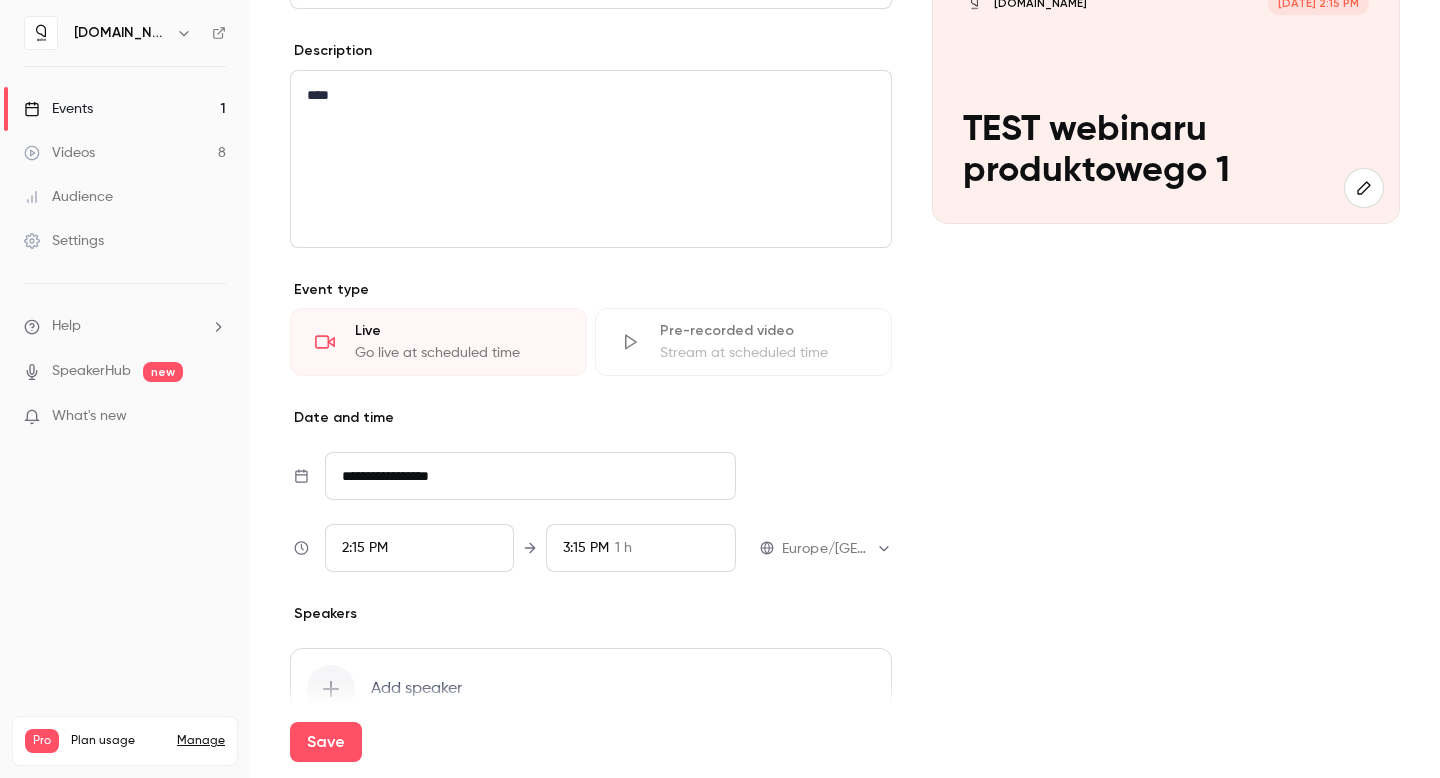 click on "**********" at bounding box center [530, 476] 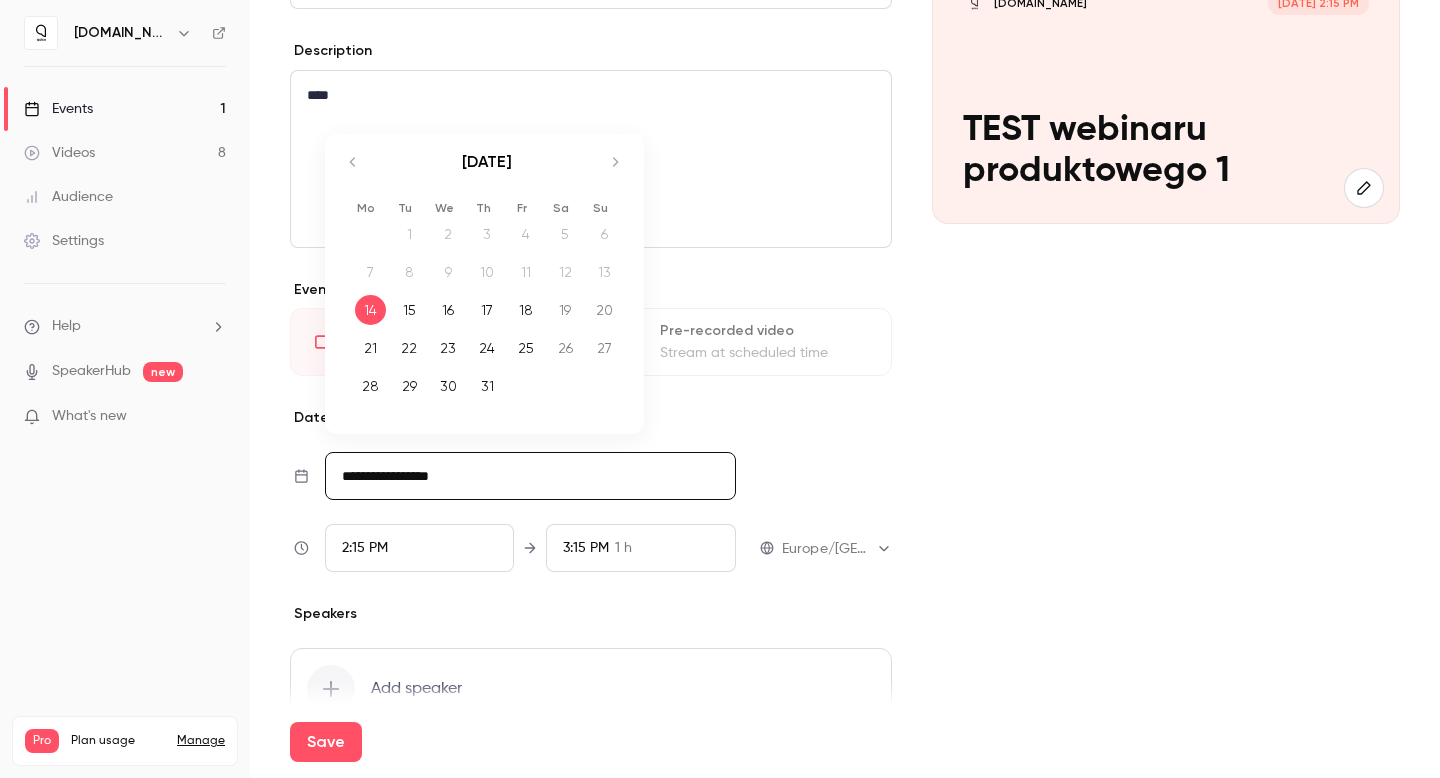 click on "2:15 PM" at bounding box center [420, 548] 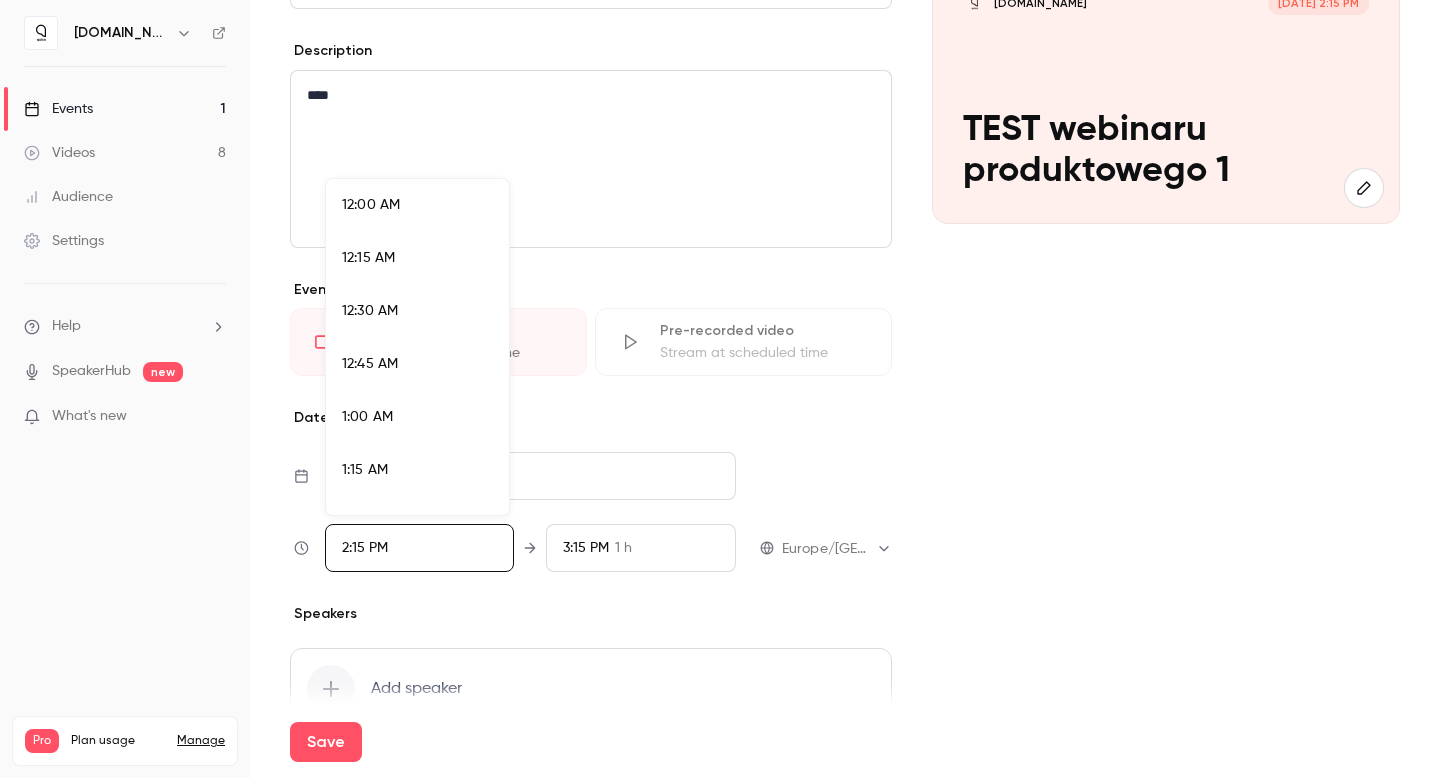 scroll, scrollTop: 2879, scrollLeft: 0, axis: vertical 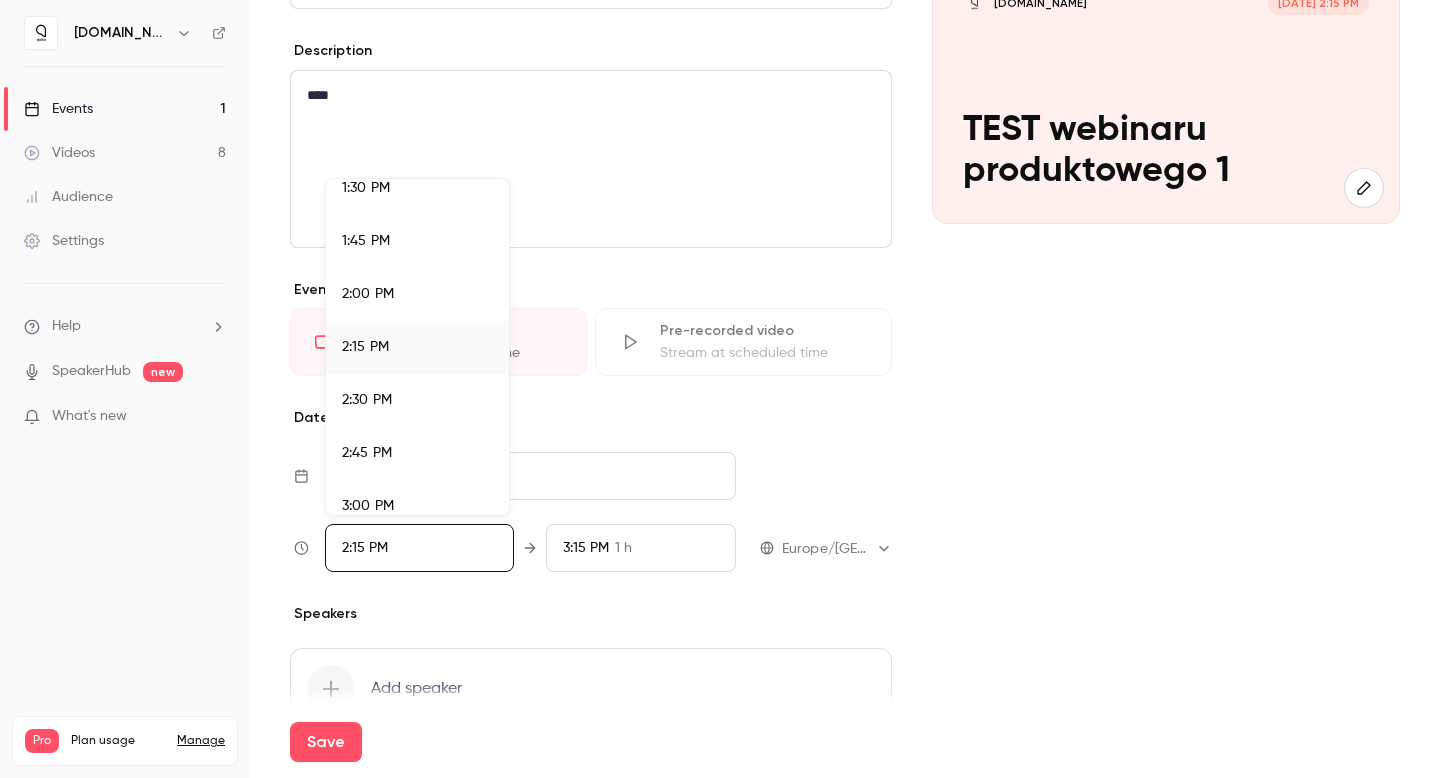click on "2:30 PM" at bounding box center (417, 400) 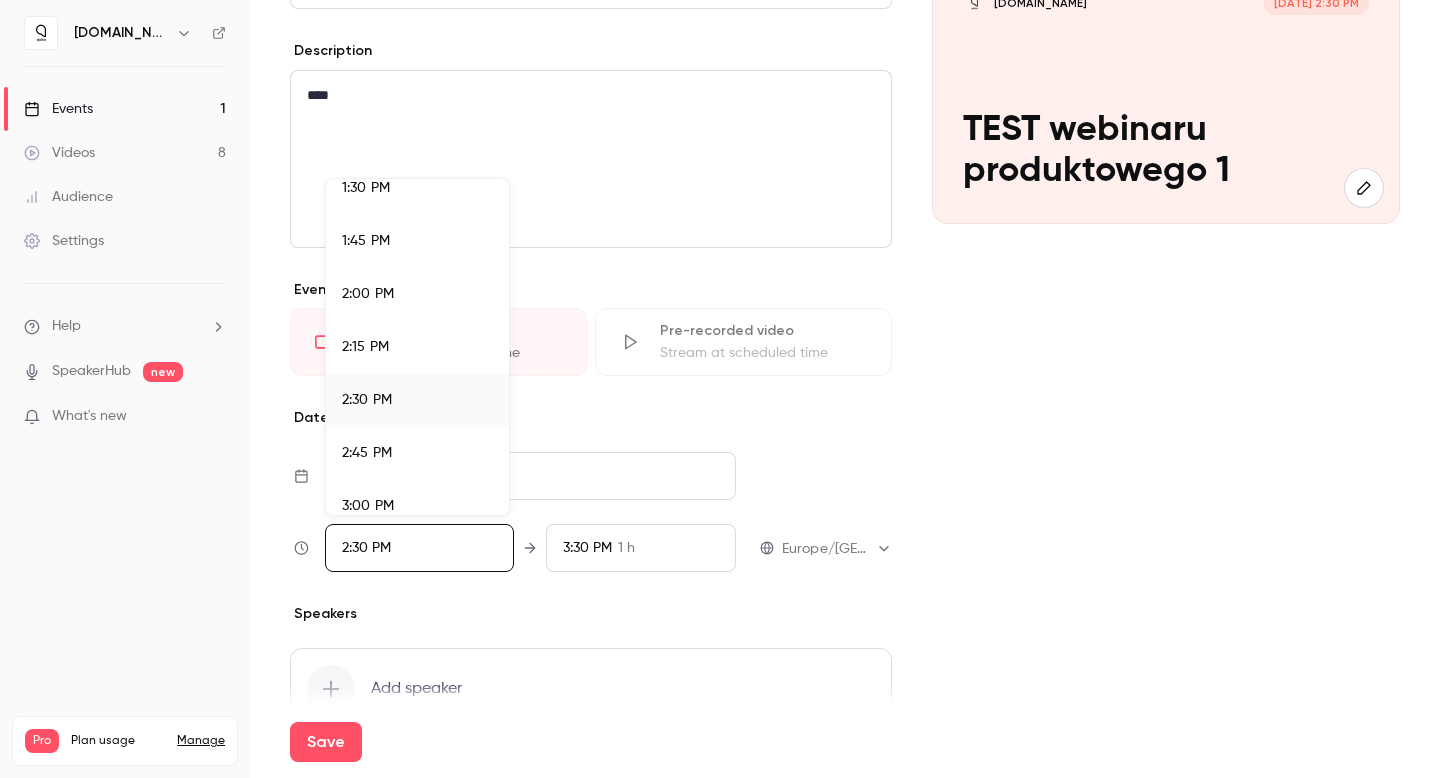 click at bounding box center [720, 389] 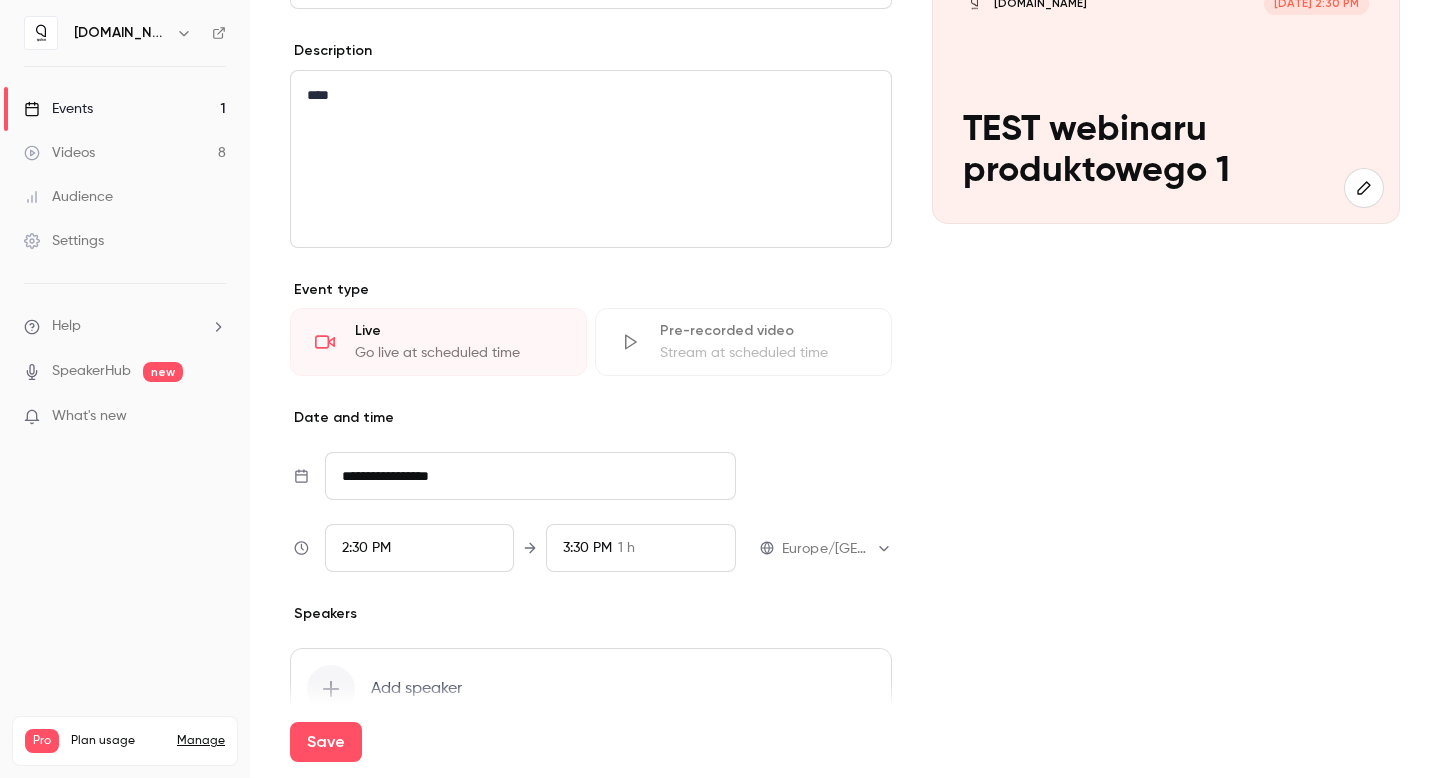scroll, scrollTop: 356, scrollLeft: 0, axis: vertical 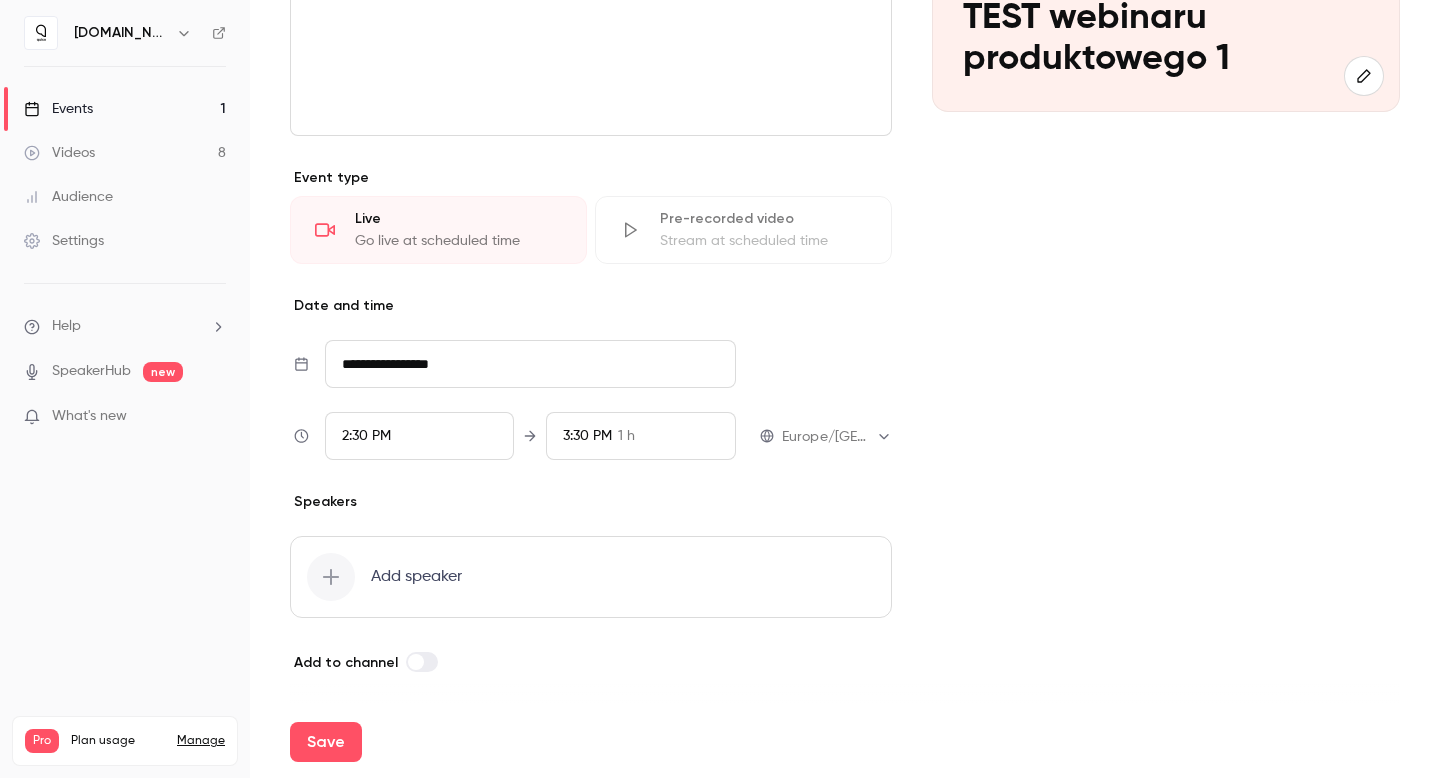 click 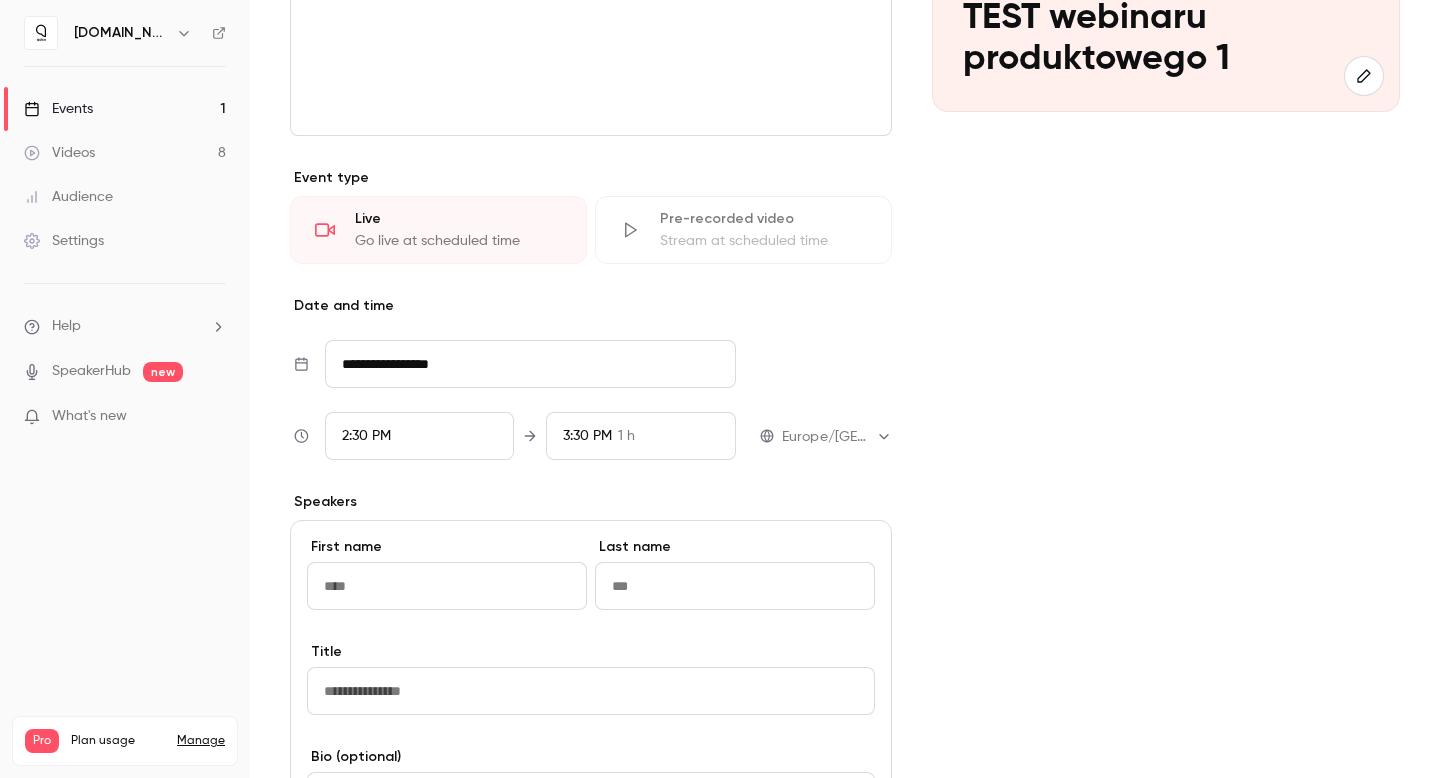 click at bounding box center [447, 586] 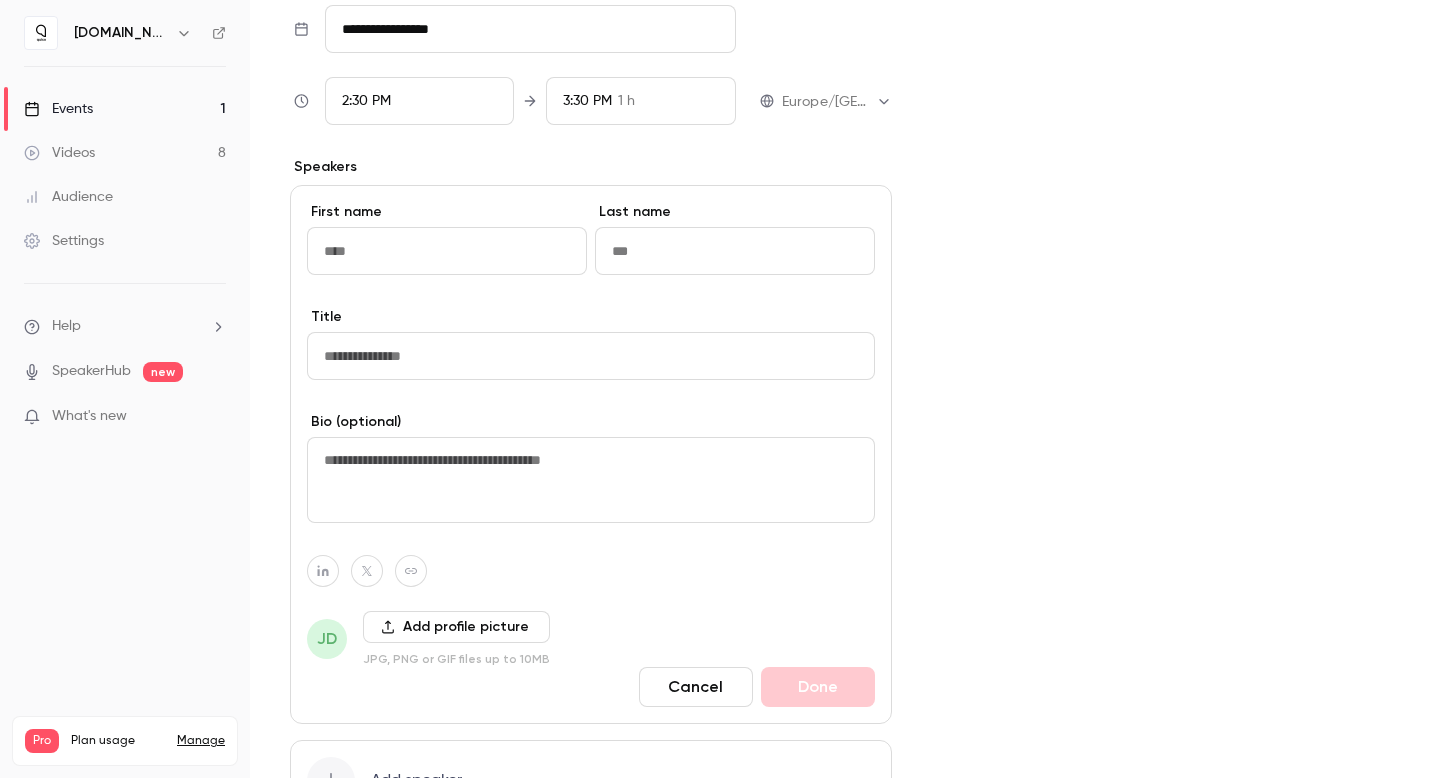click on "Cover image [DOMAIN_NAME] [DATE] 2:30 PM TEST webinaru produktowego 1" at bounding box center (1166, 183) 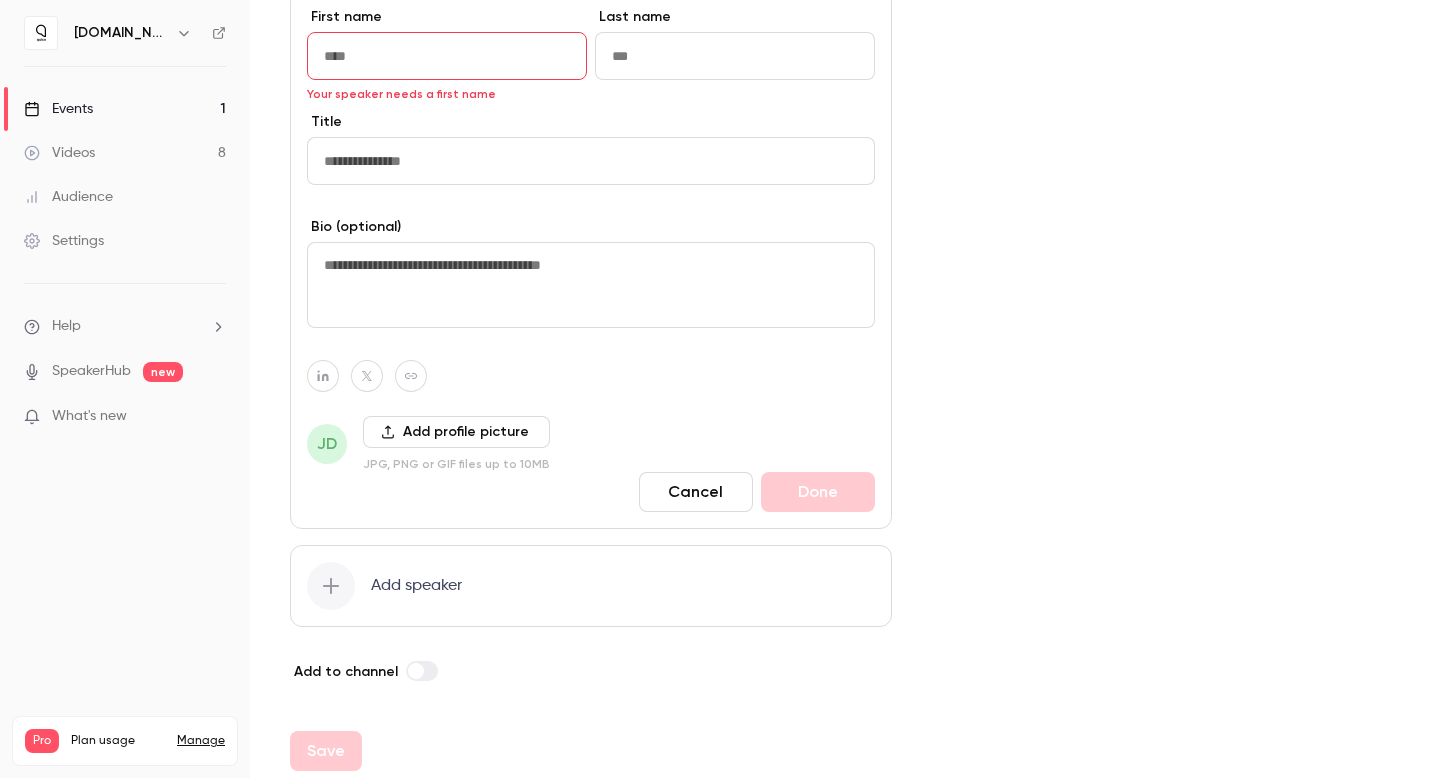 scroll, scrollTop: 895, scrollLeft: 0, axis: vertical 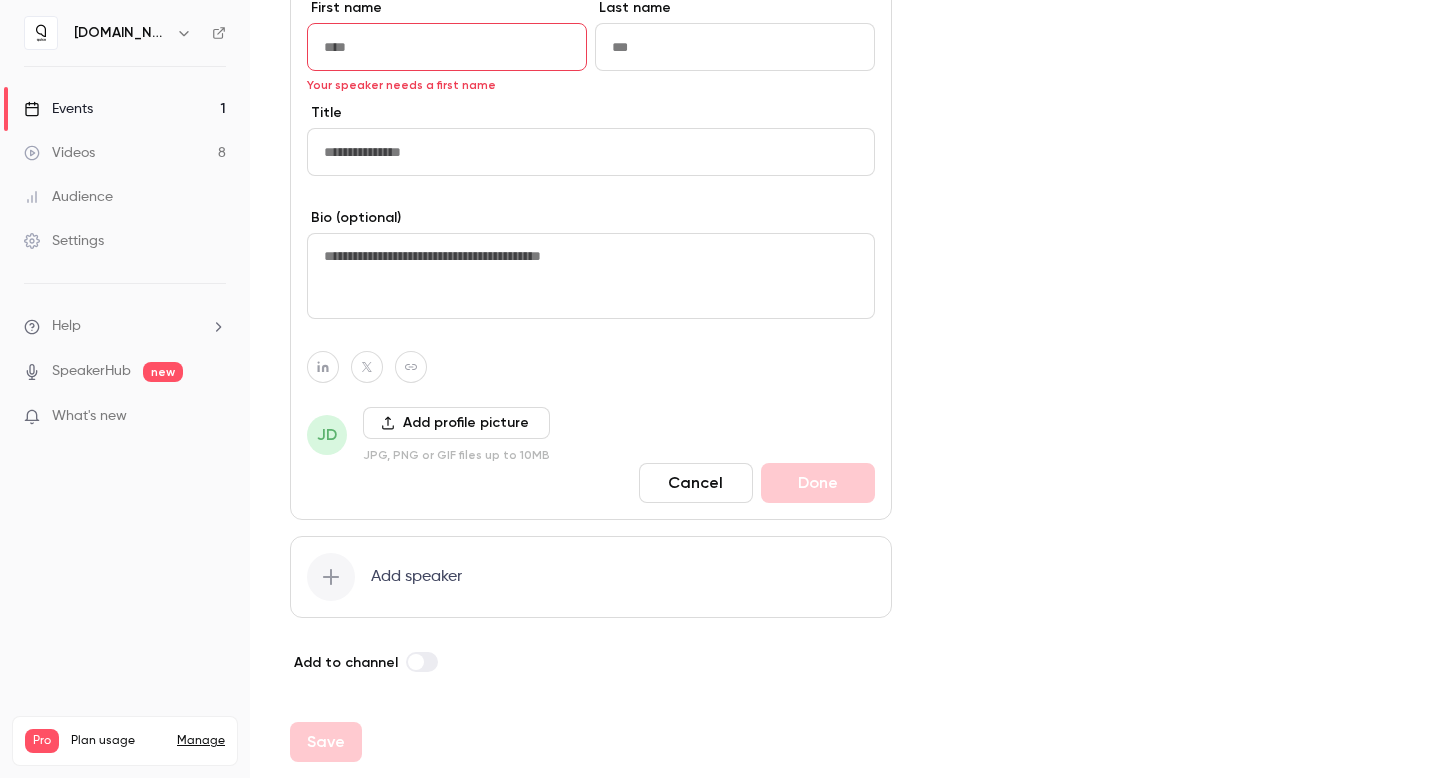 click at bounding box center [591, 276] 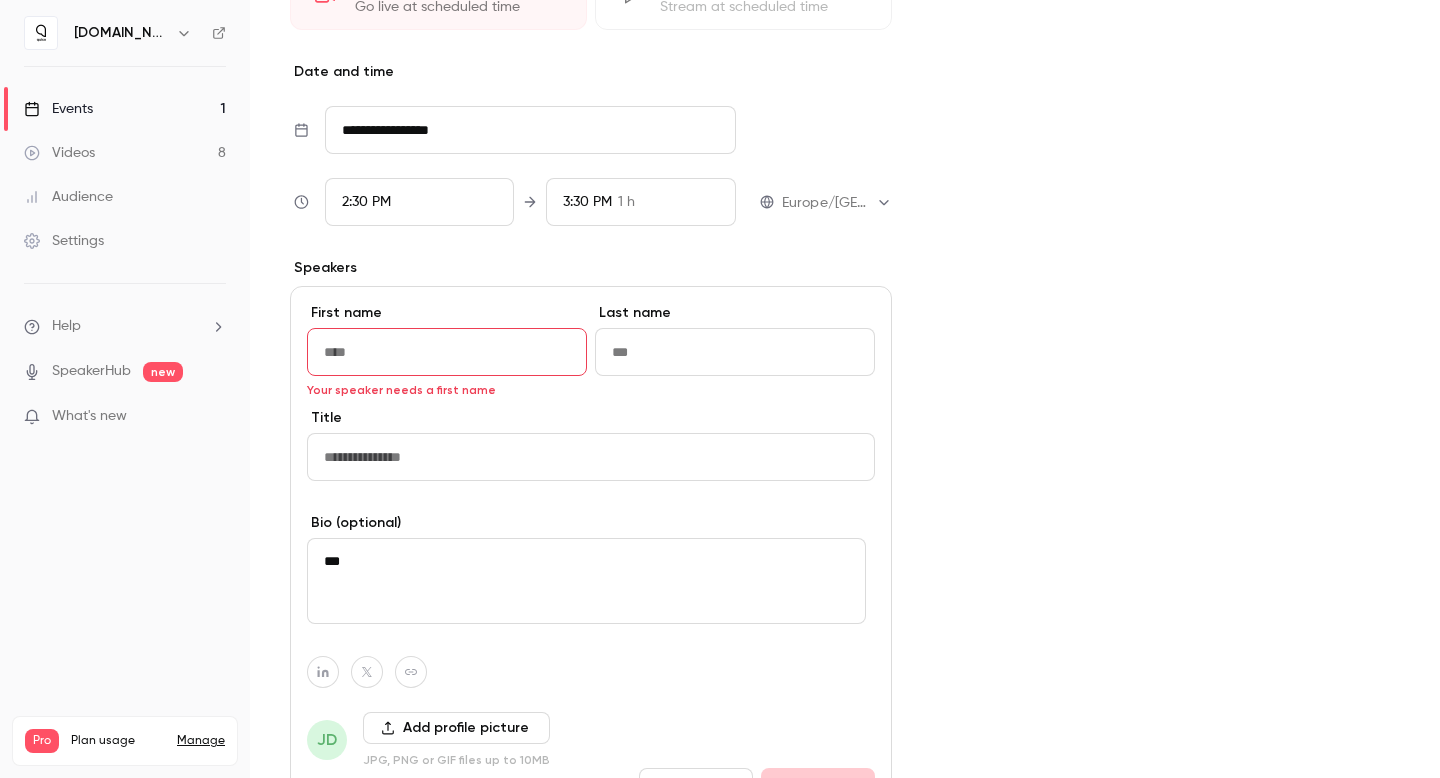 type on "***" 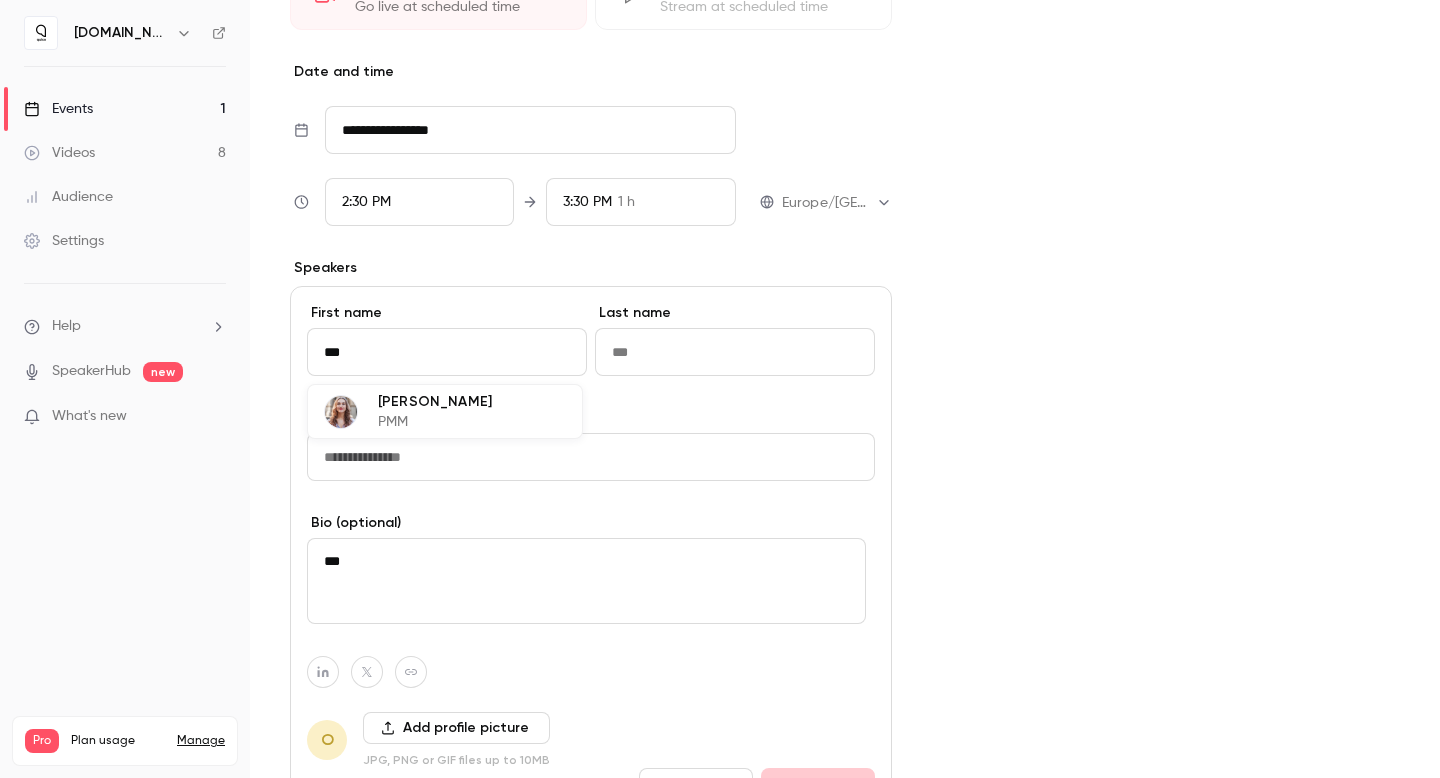 type on "***" 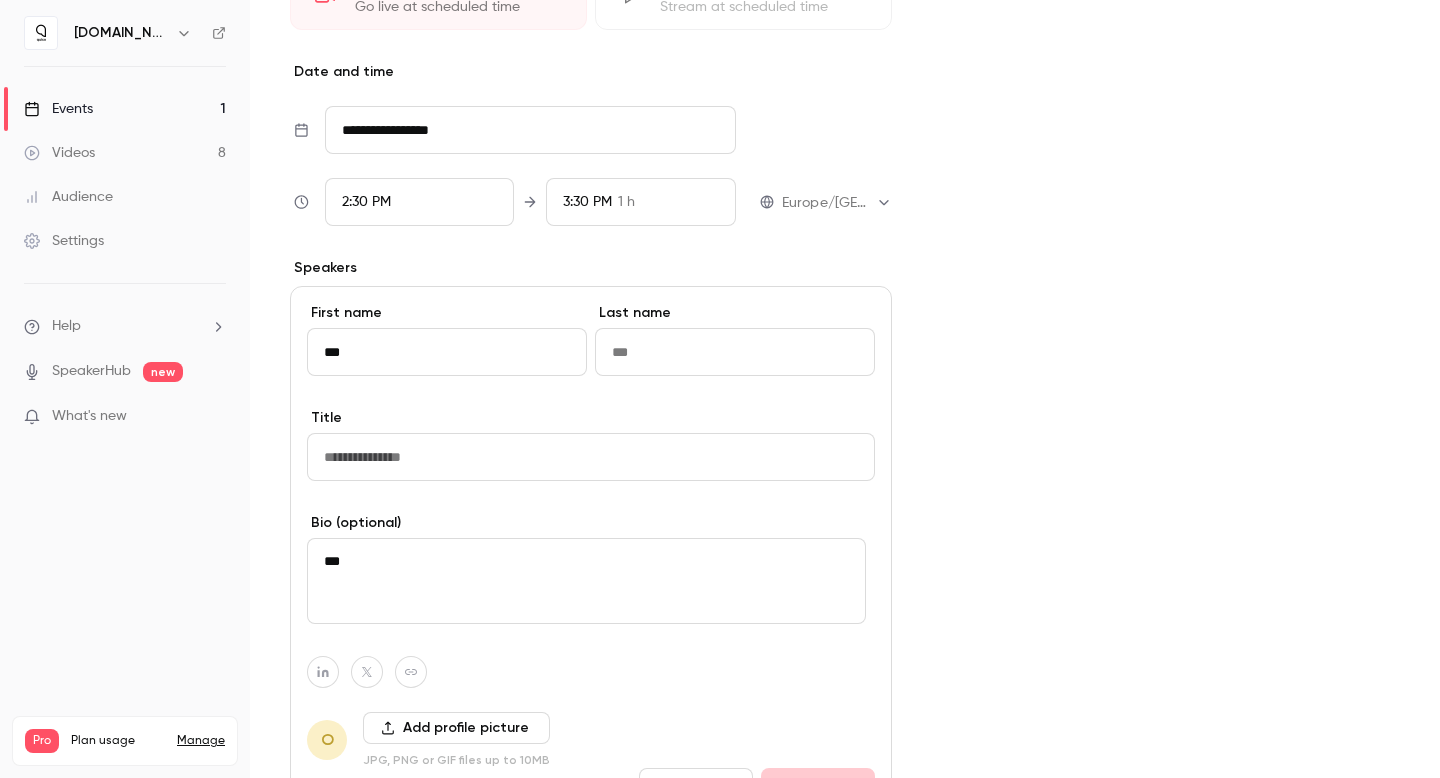 click on "Cover image [DOMAIN_NAME] O [DATE] 2:30 PM TEST webinaru produktowego 1" at bounding box center [1166, 284] 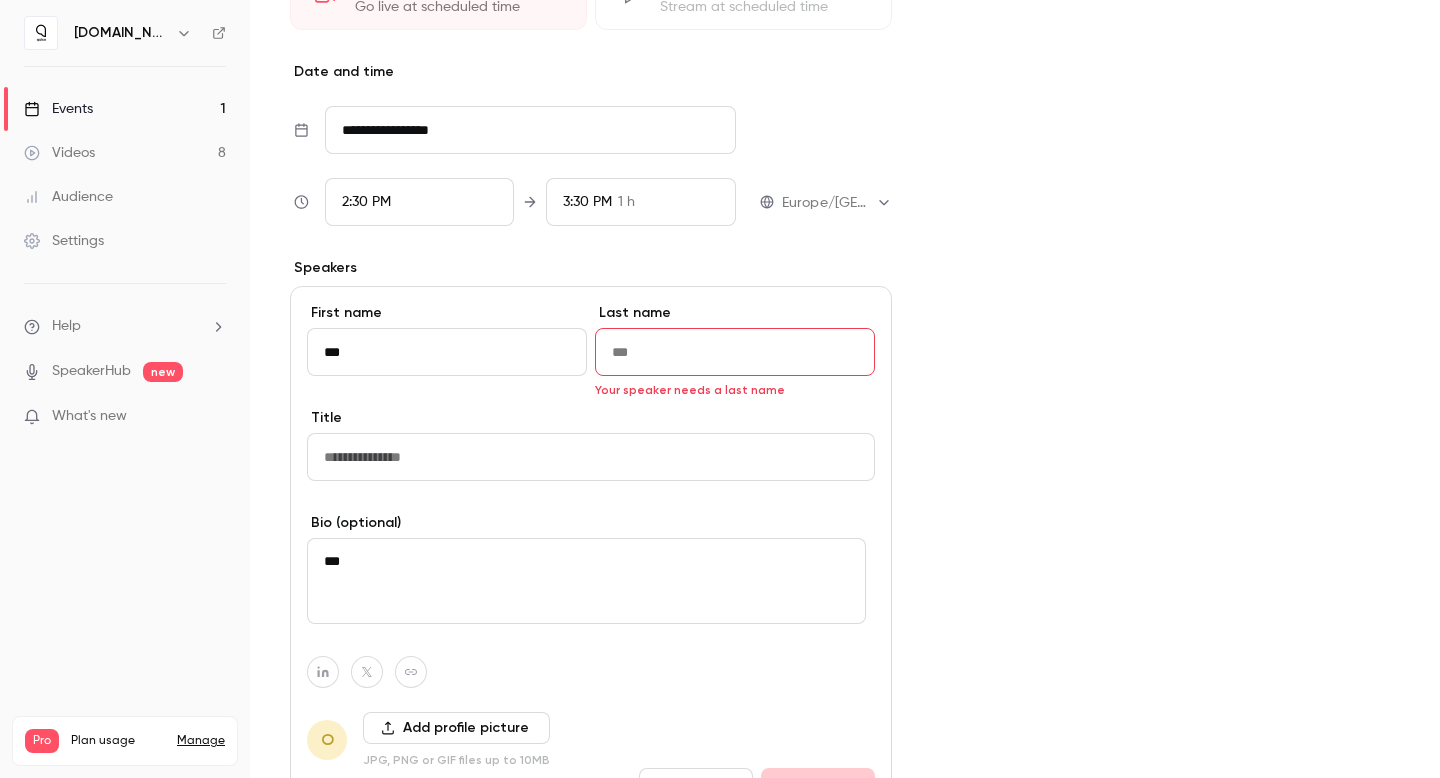 click on "***" at bounding box center (447, 352) 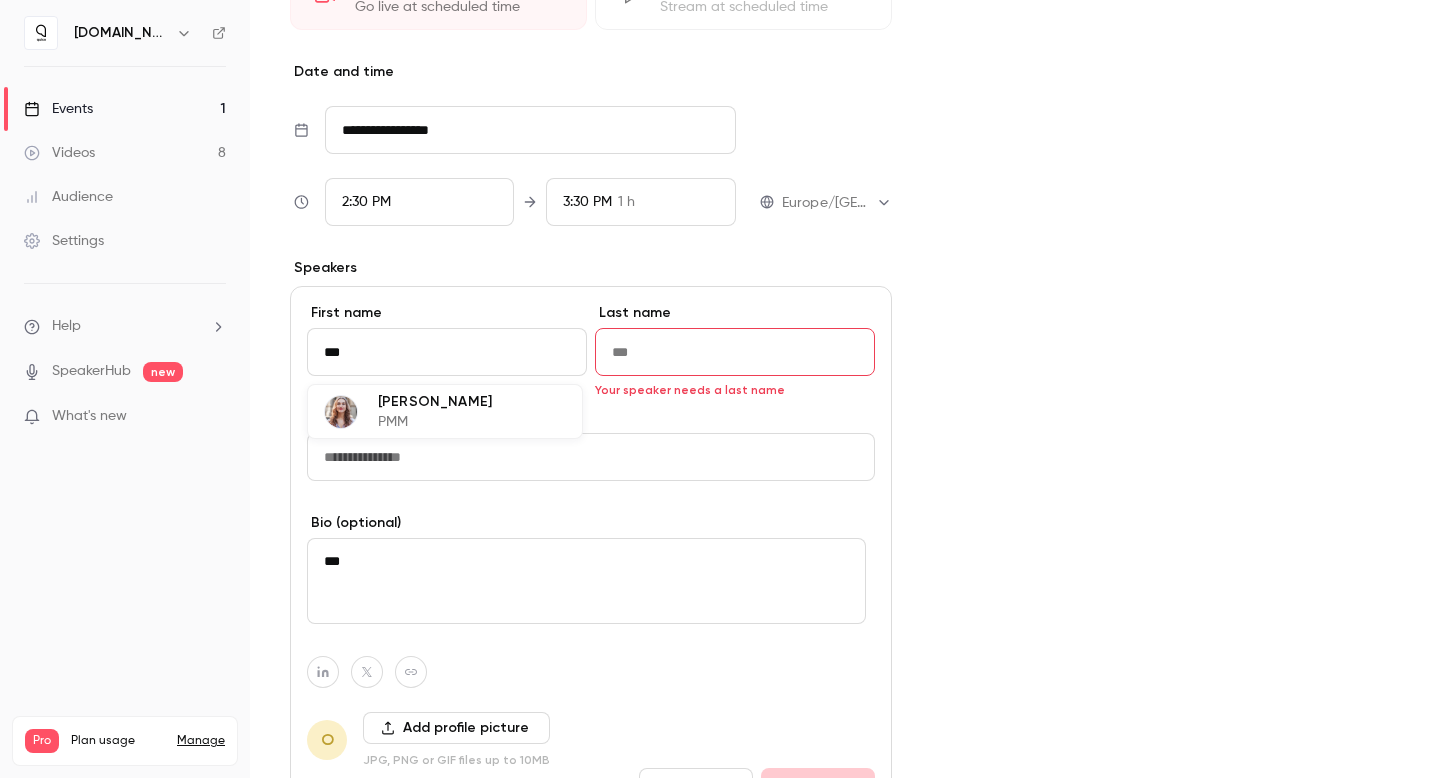 click on "[PERSON_NAME] PMM" at bounding box center [445, 411] 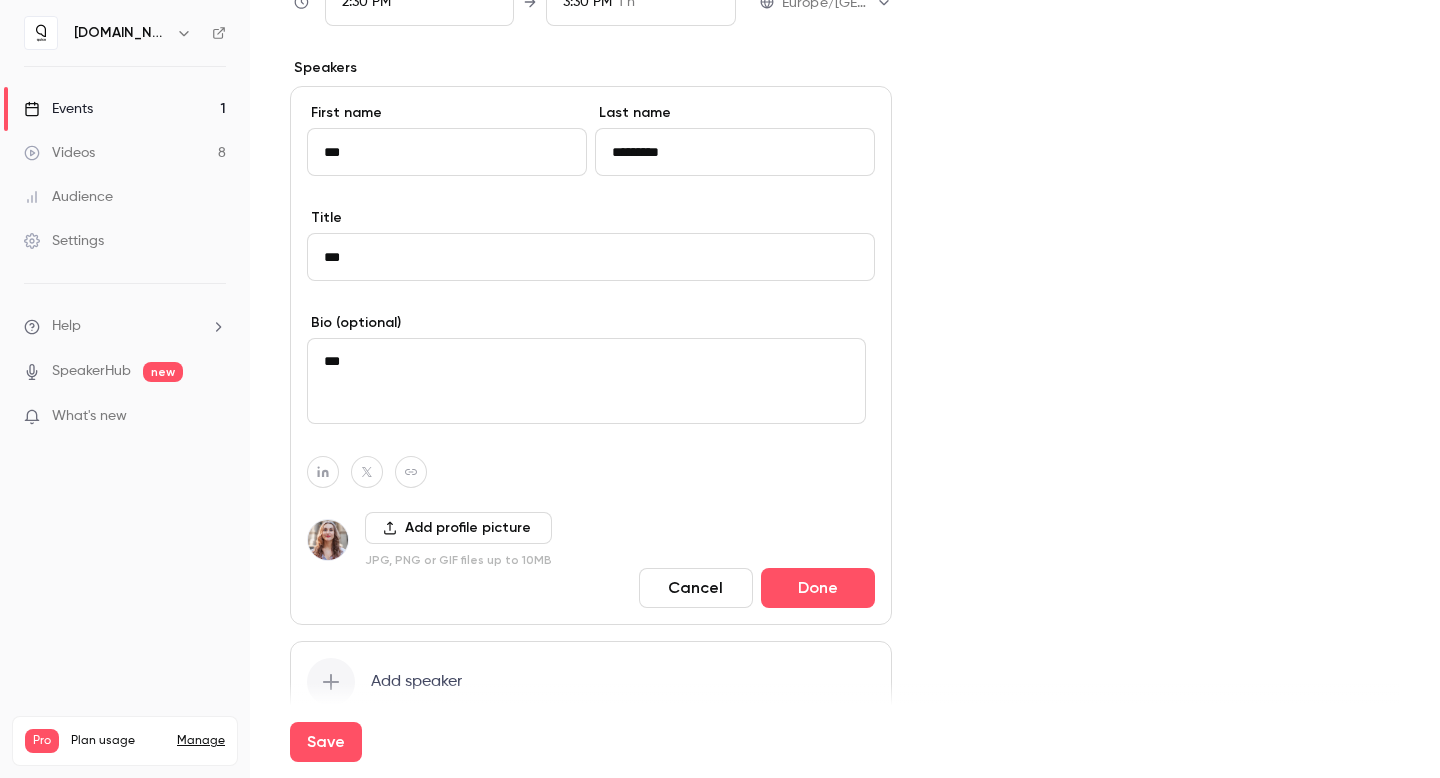 scroll, scrollTop: 895, scrollLeft: 0, axis: vertical 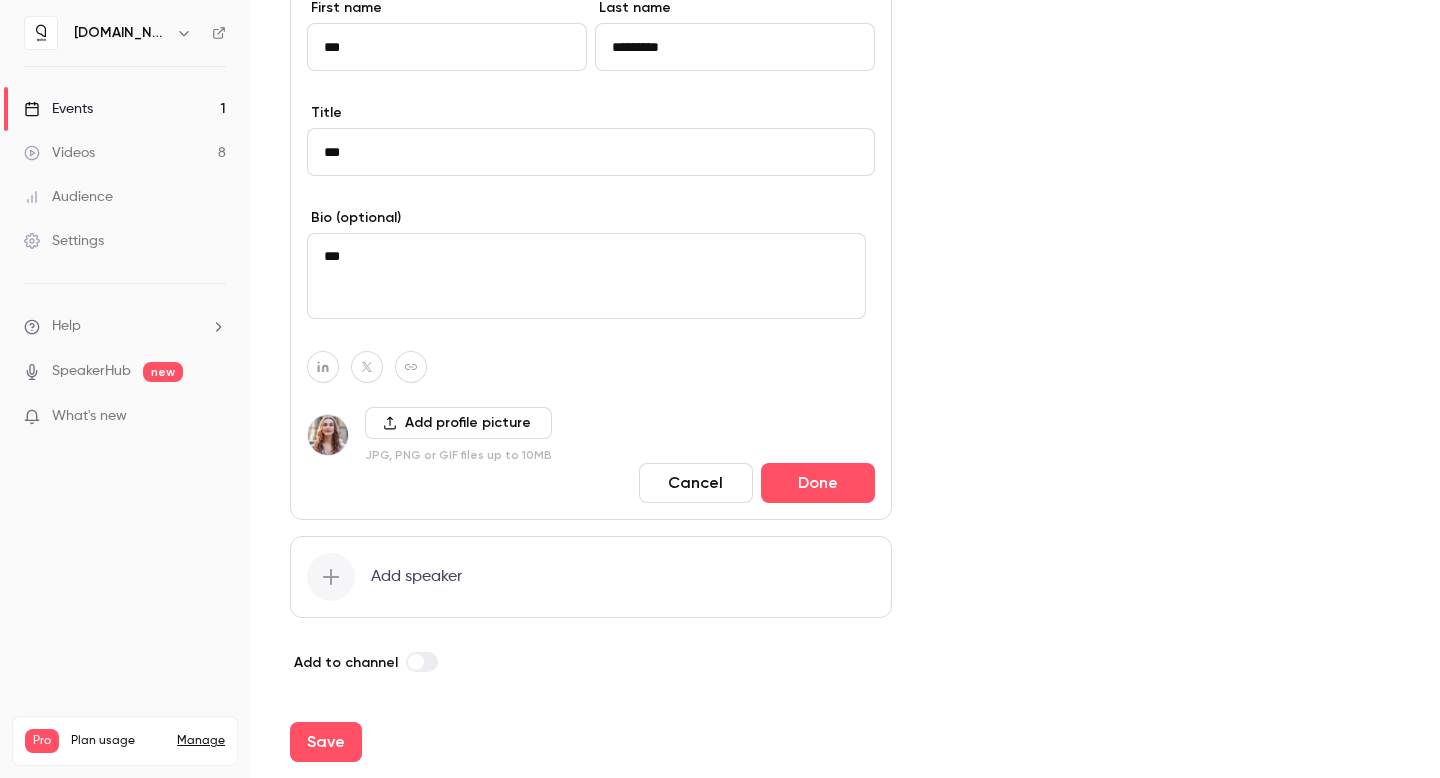 click on "***" at bounding box center (586, 276) 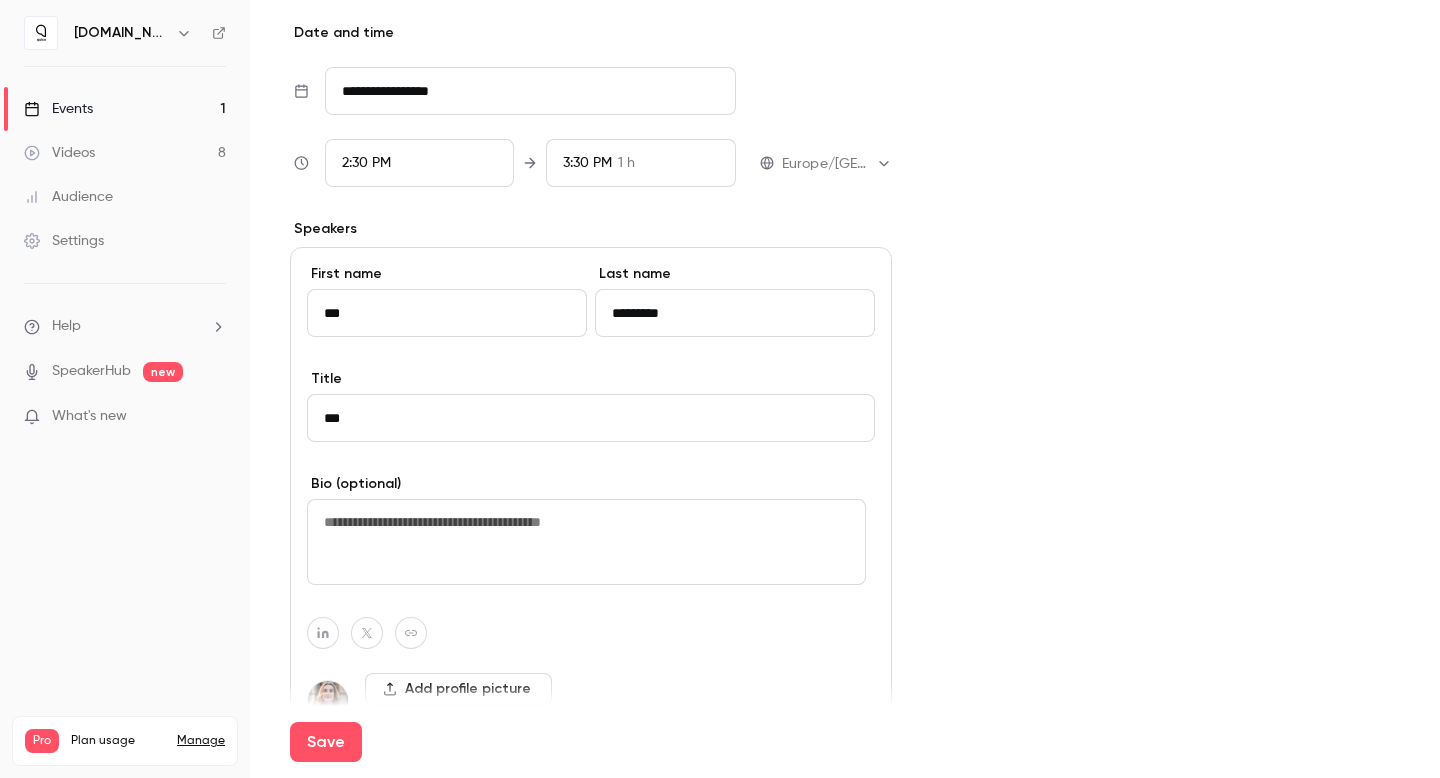 scroll, scrollTop: 895, scrollLeft: 0, axis: vertical 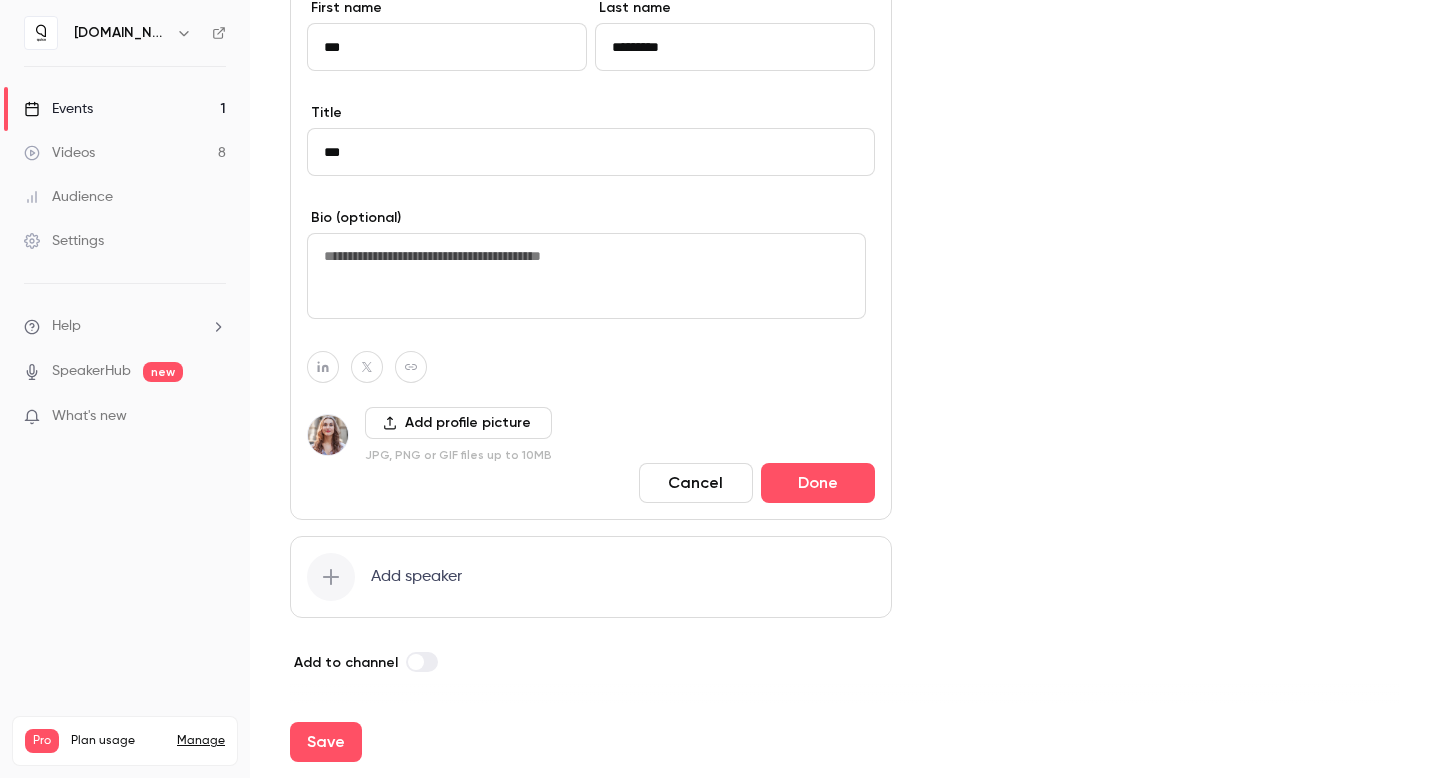type 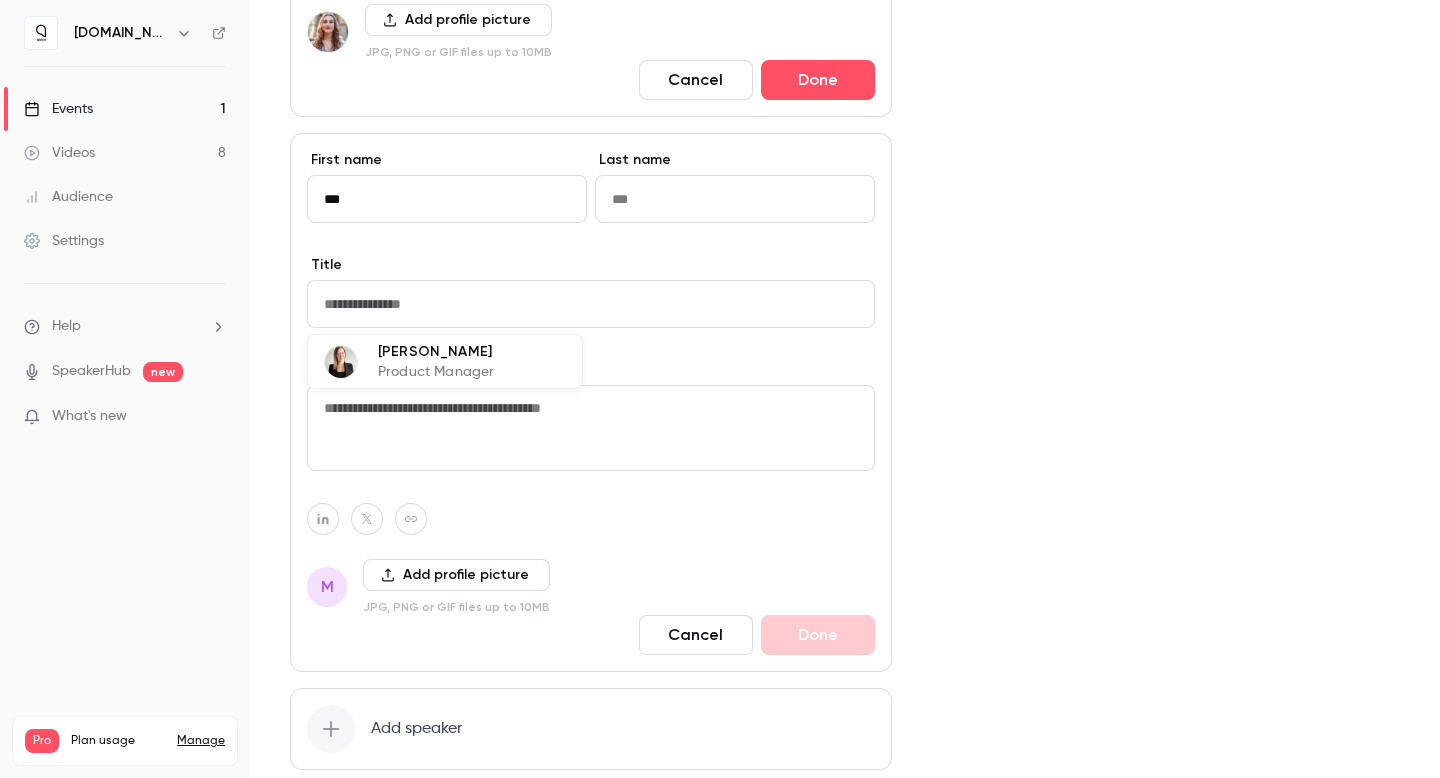 scroll, scrollTop: 1400, scrollLeft: 0, axis: vertical 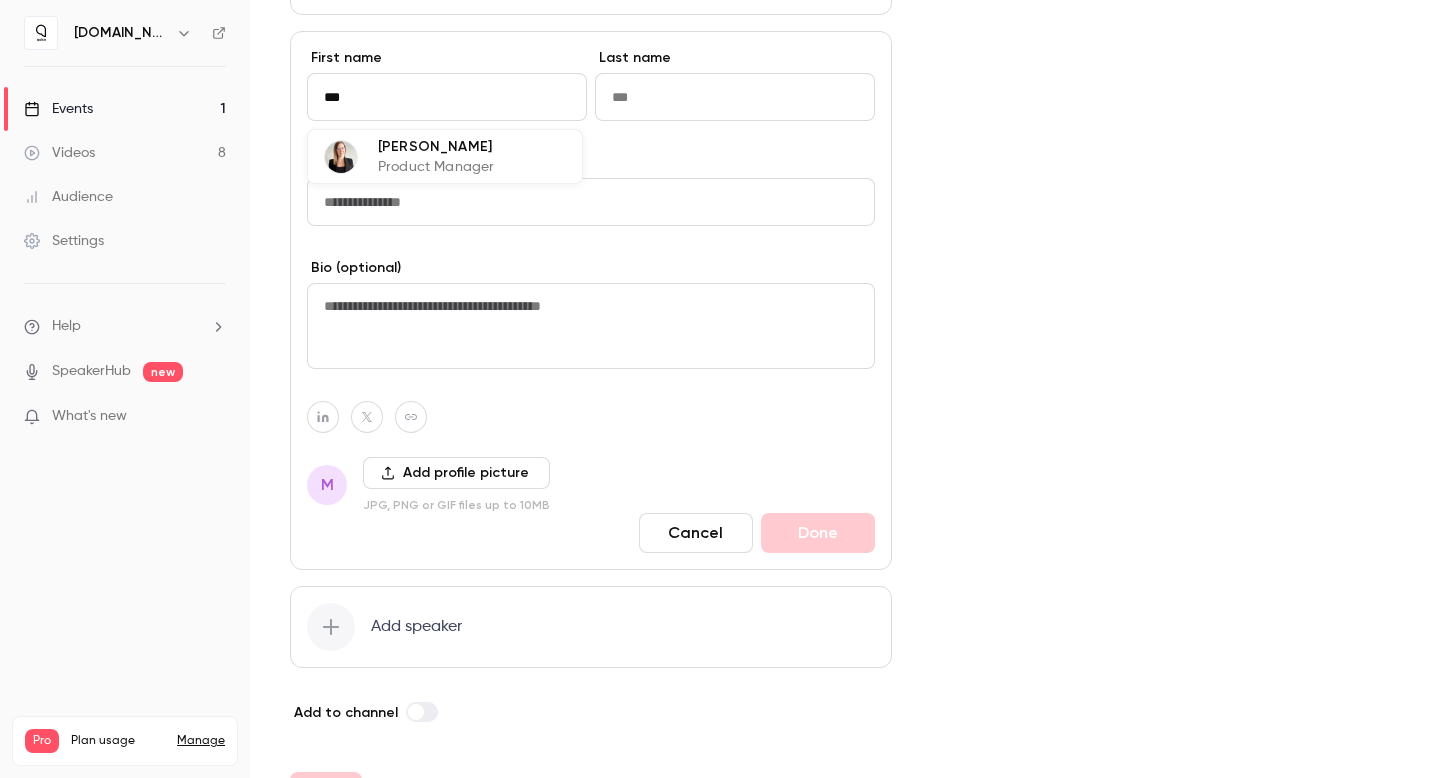 click on "[PERSON_NAME]" at bounding box center [436, 146] 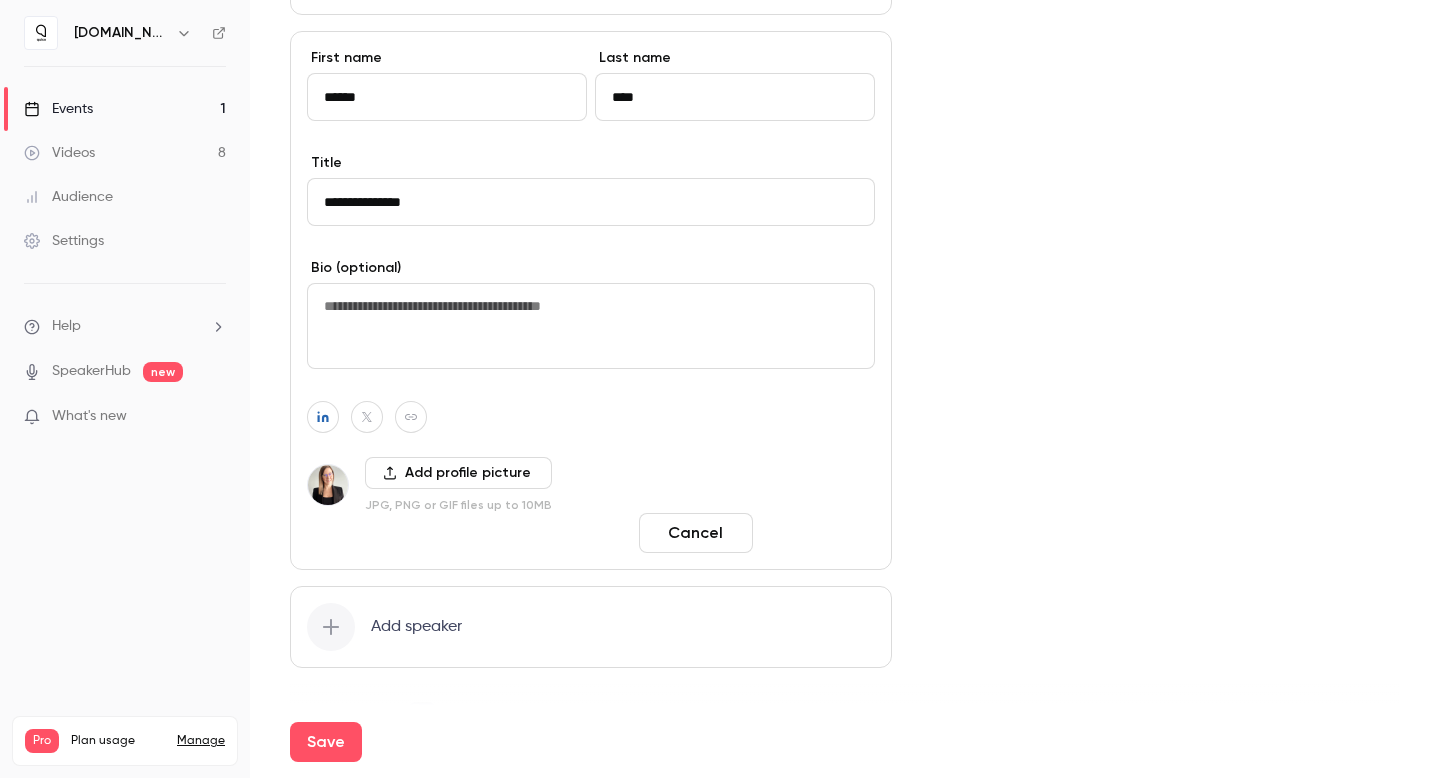 type on "******" 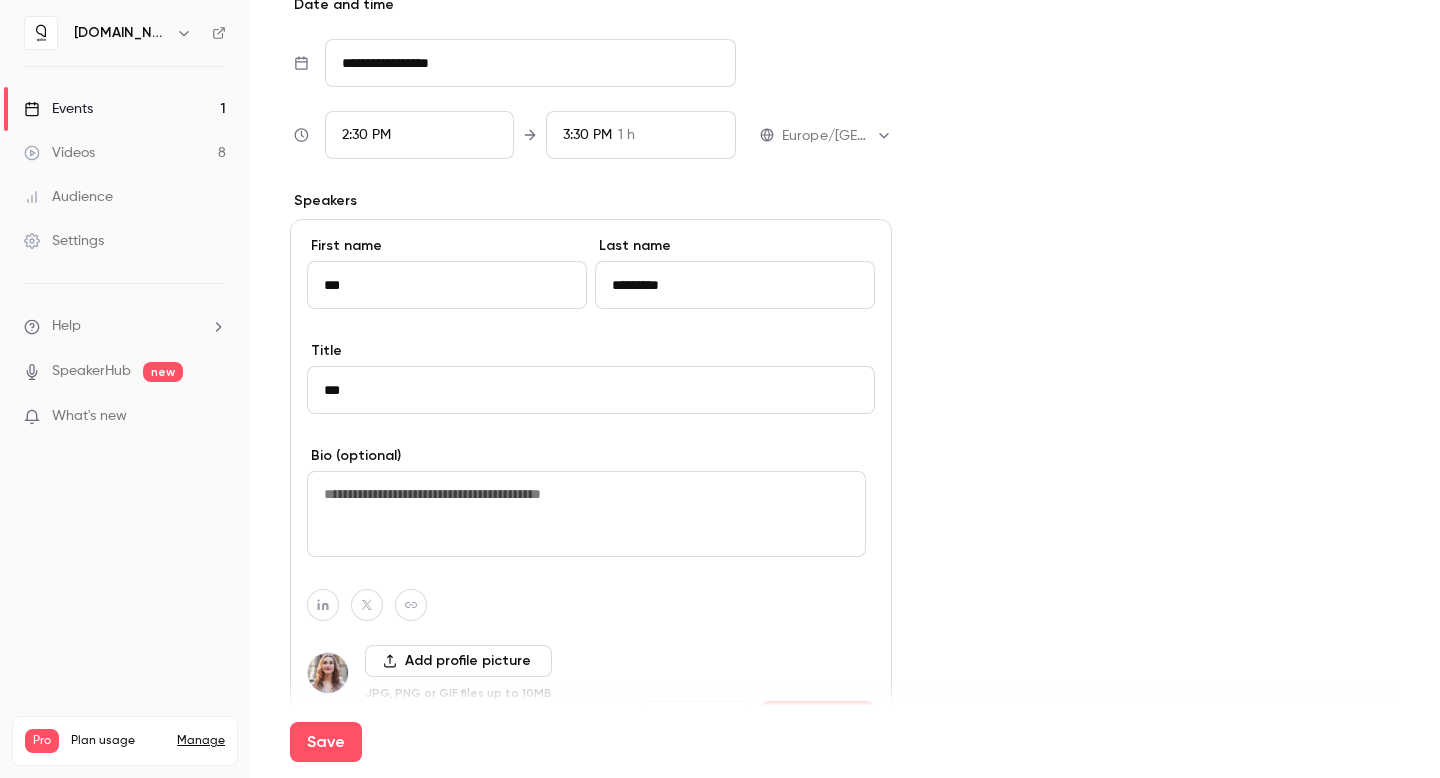 scroll, scrollTop: 1007, scrollLeft: 0, axis: vertical 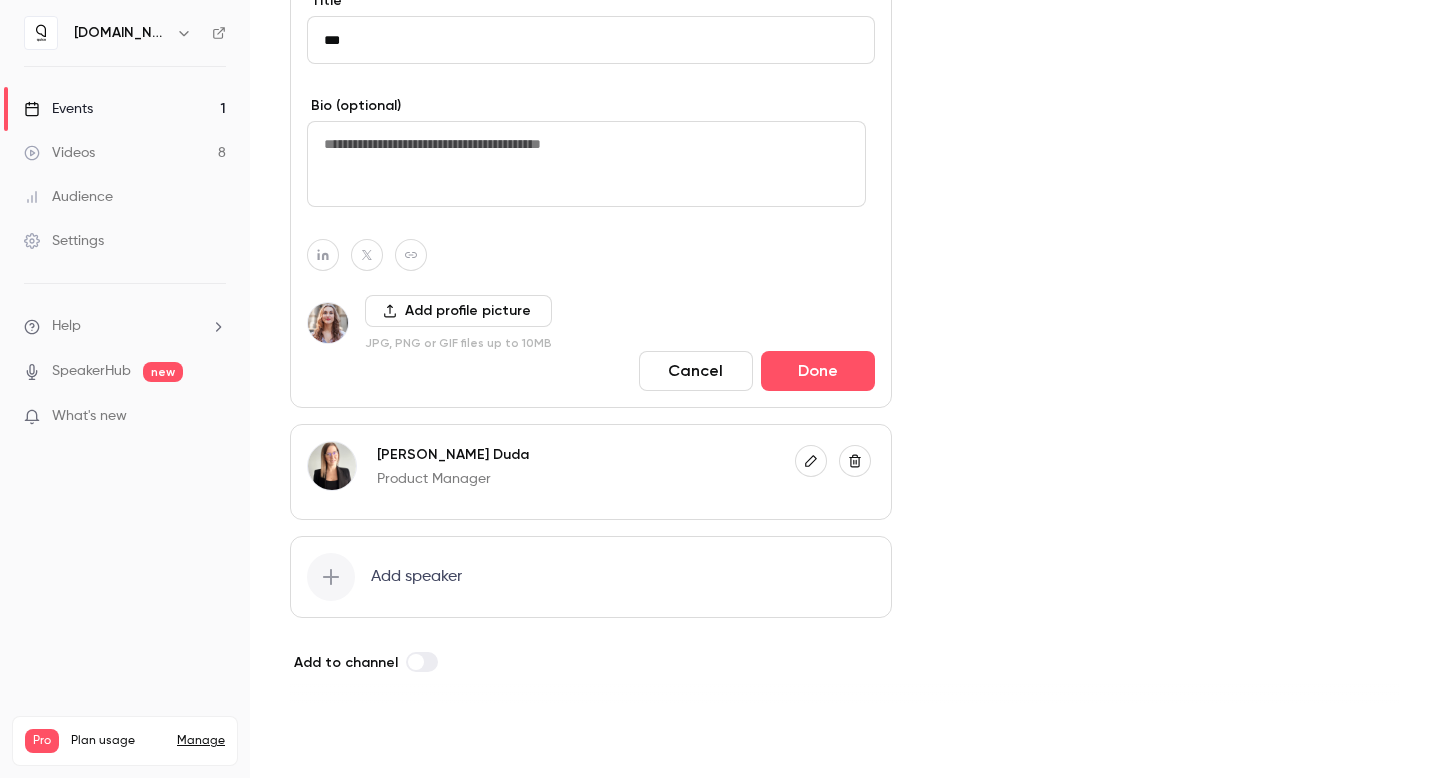 click on "Save" at bounding box center [326, 742] 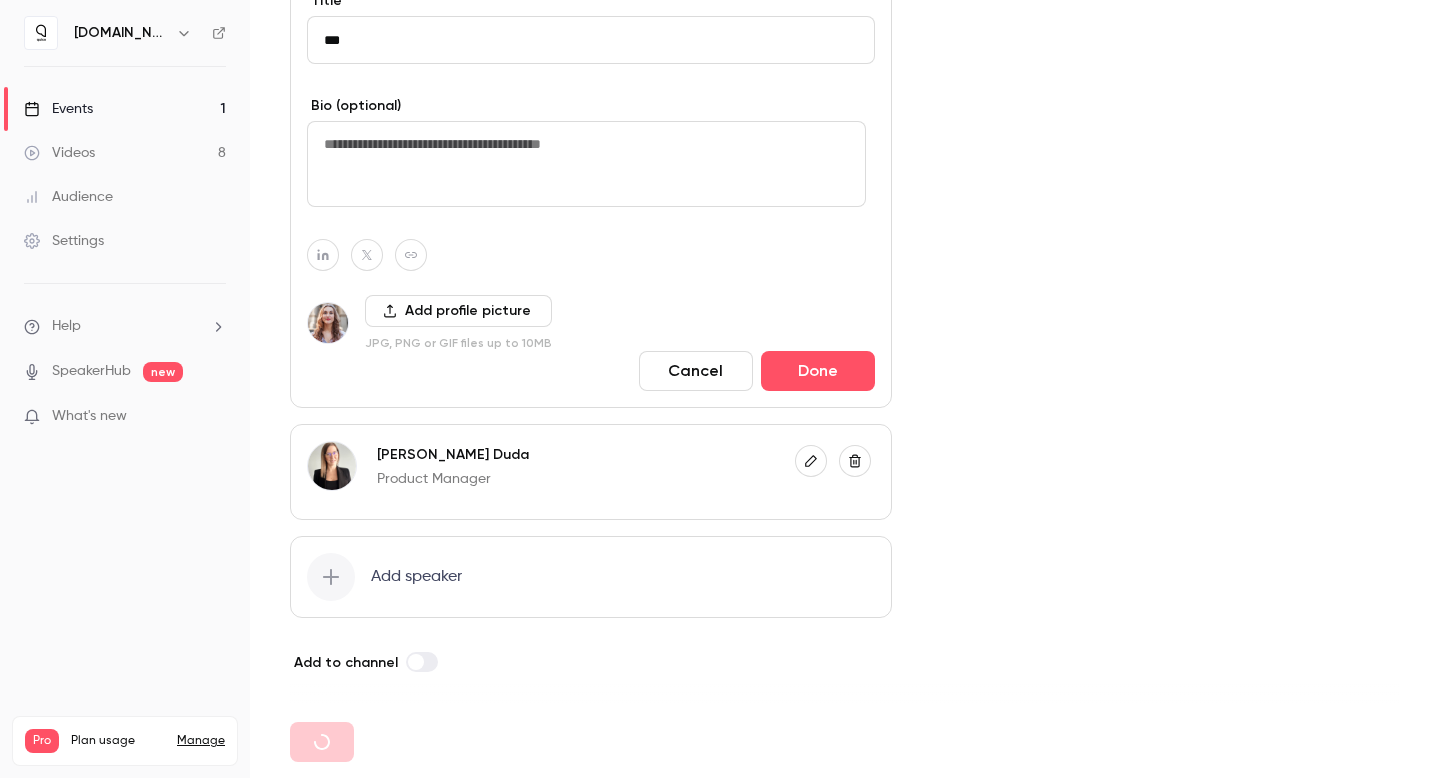 type 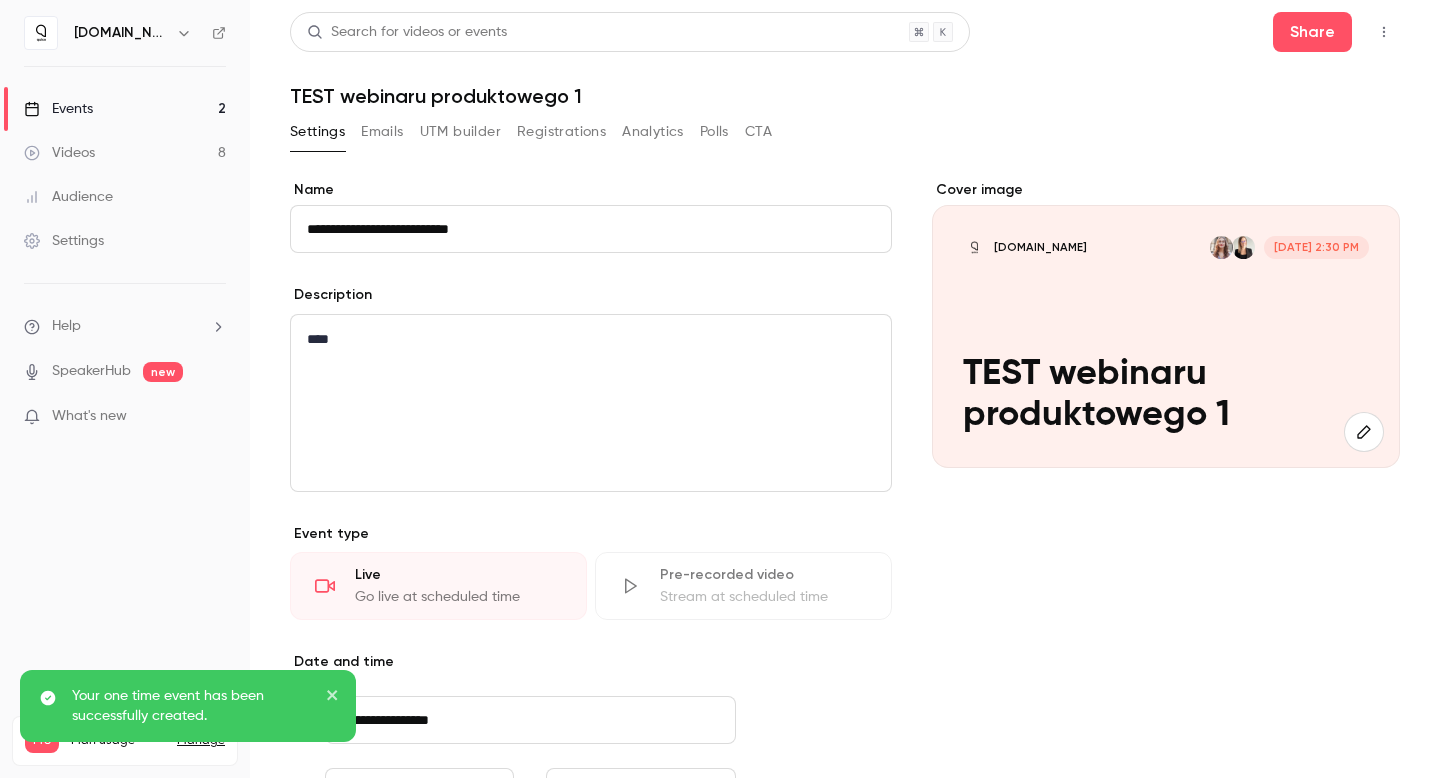 click on "TEST webinaru produktowego 1" at bounding box center (845, 96) 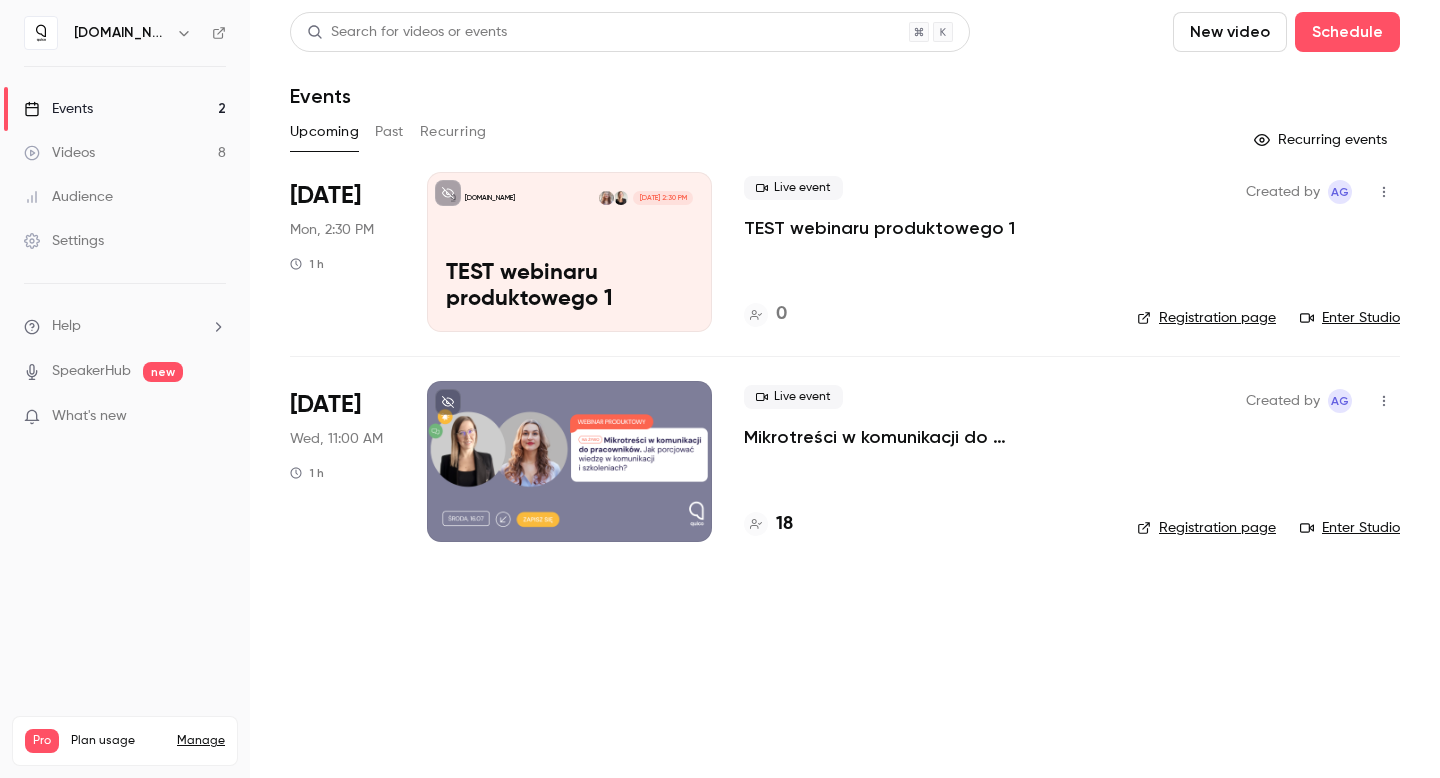 click on "Enter Studio" at bounding box center [1350, 318] 